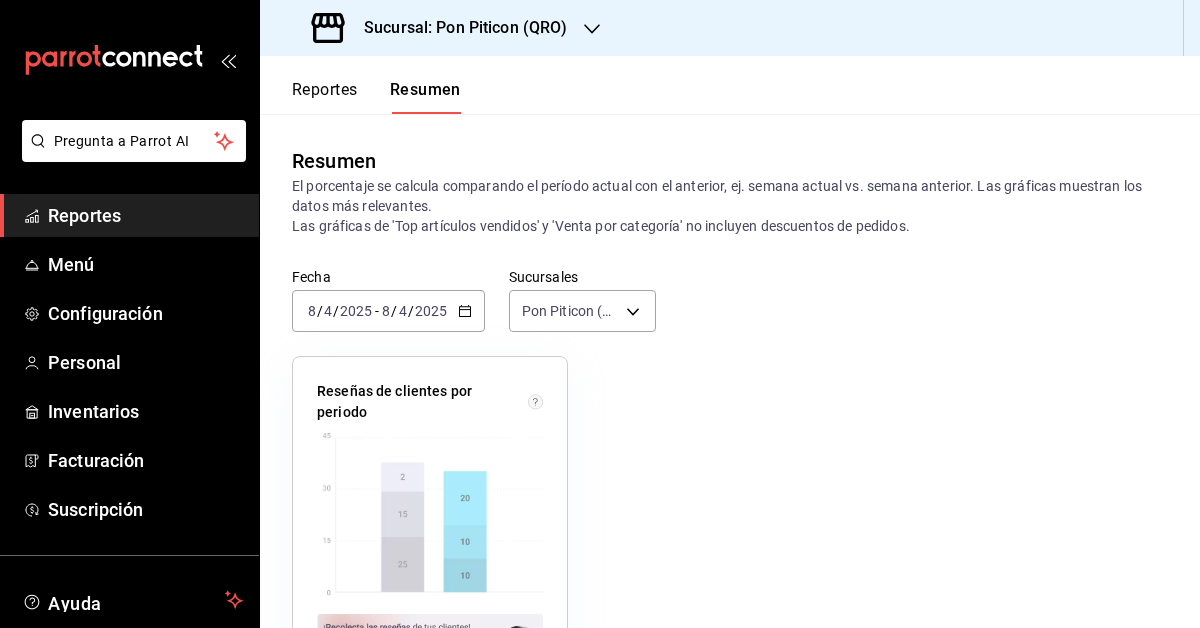 scroll, scrollTop: 0, scrollLeft: 0, axis: both 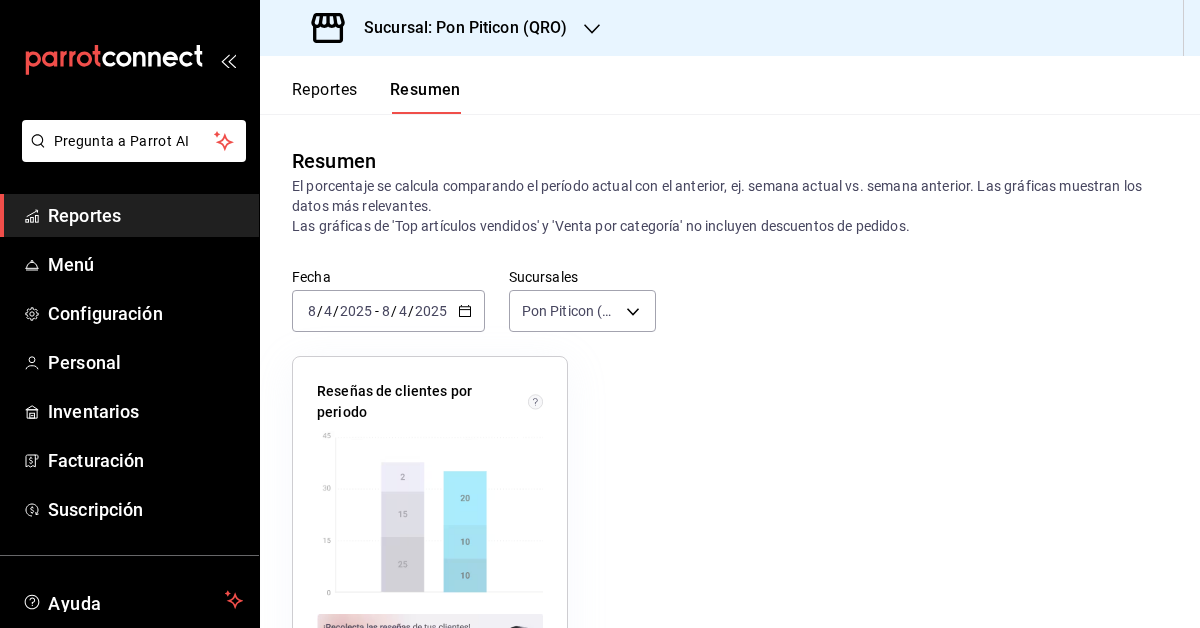 click 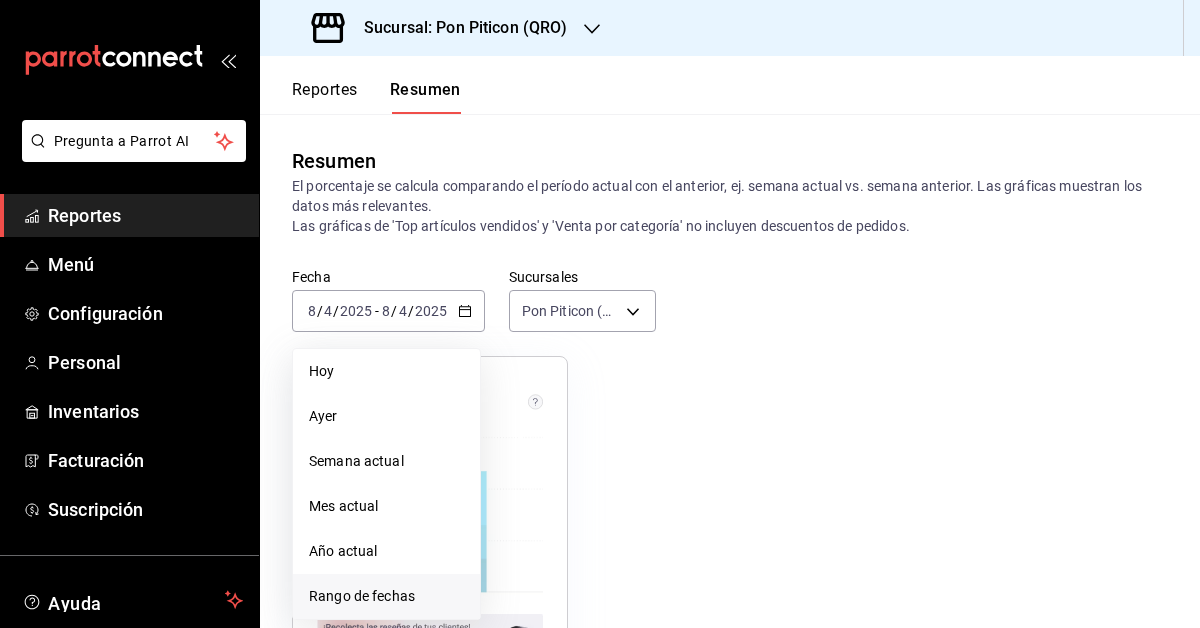 click on "Rango de fechas" at bounding box center (386, 596) 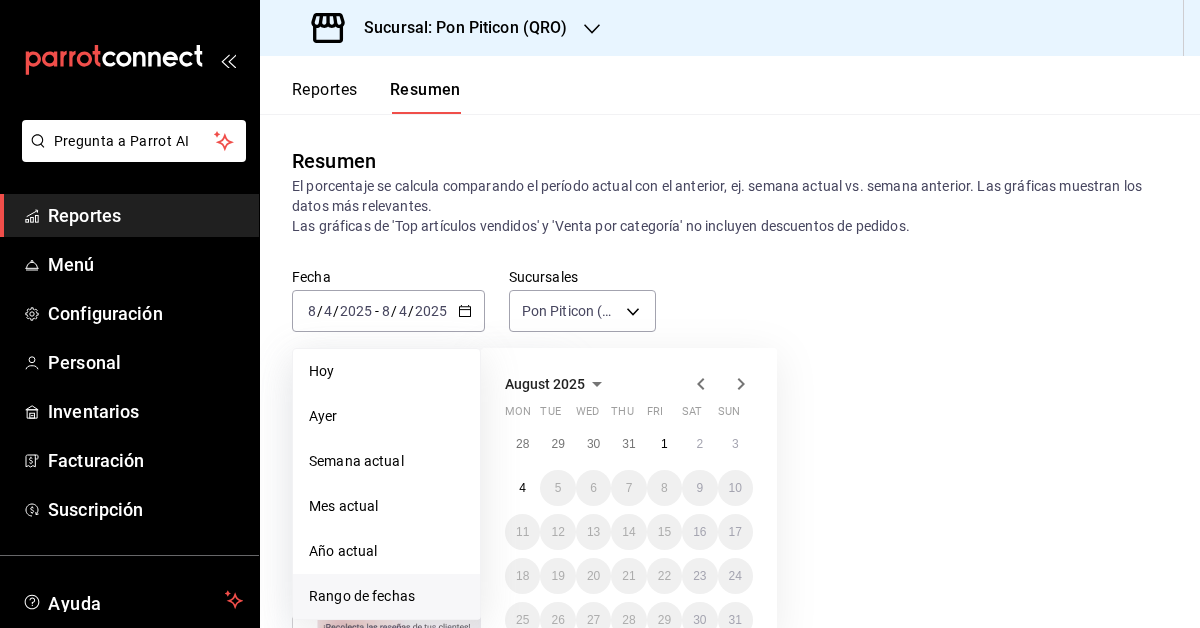 click 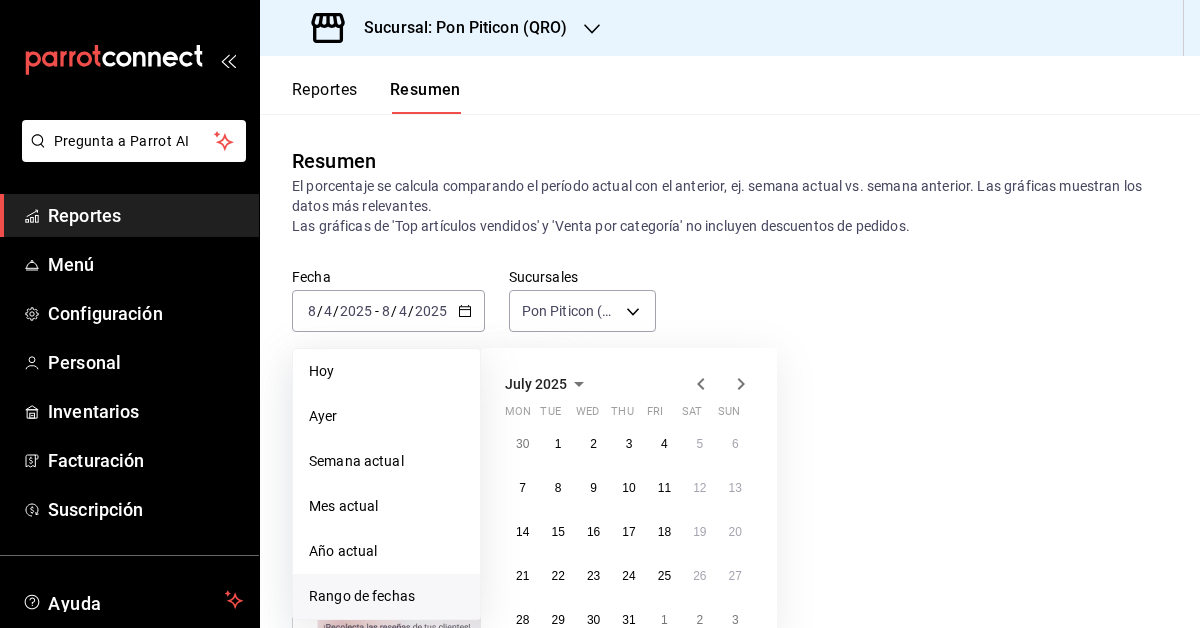 click 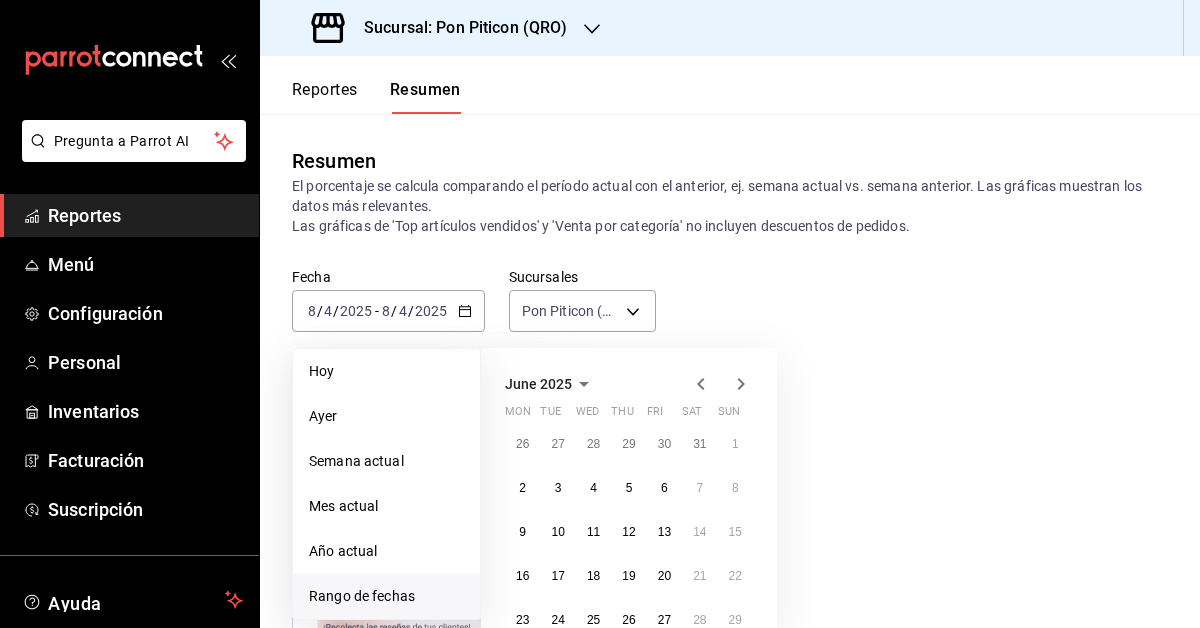 click 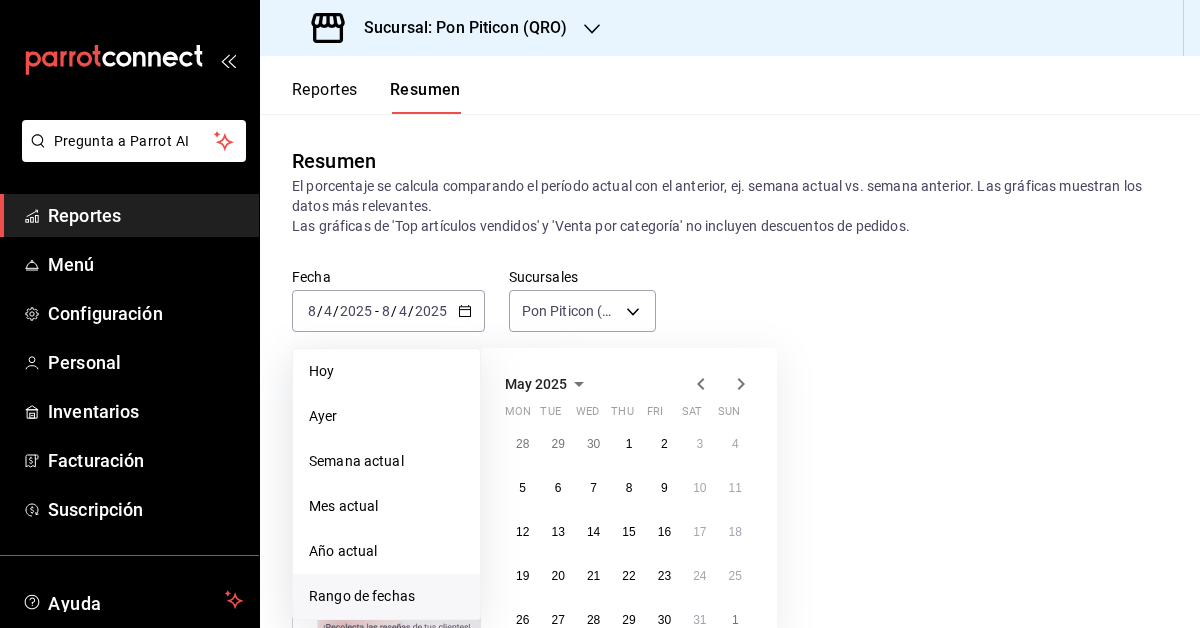 click 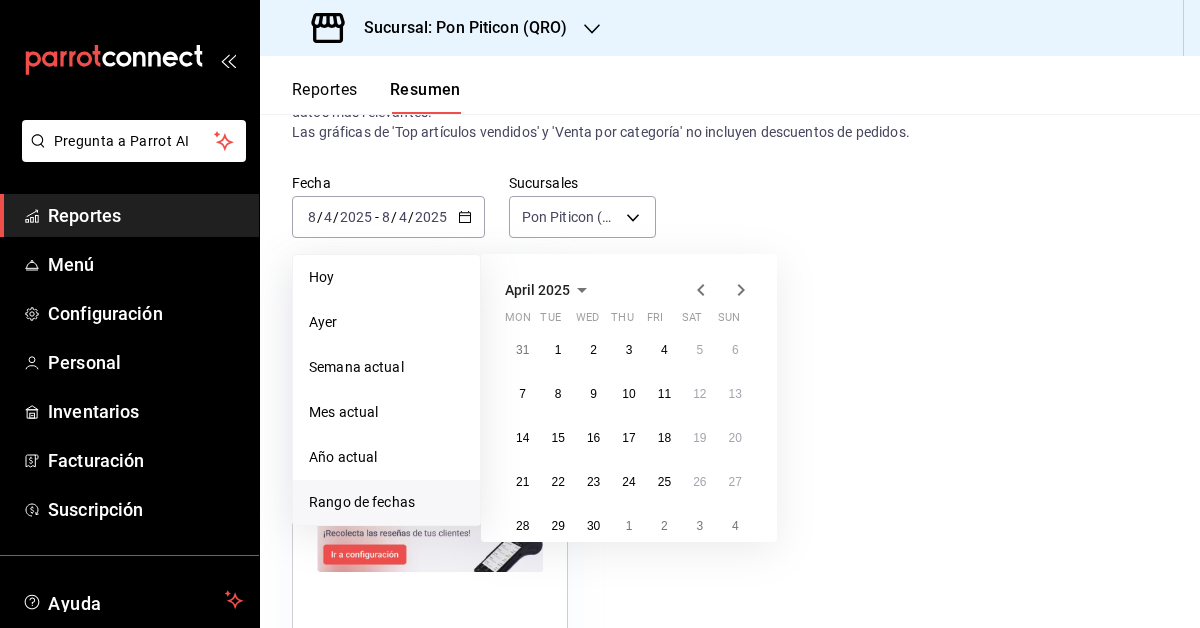 scroll, scrollTop: 180, scrollLeft: 0, axis: vertical 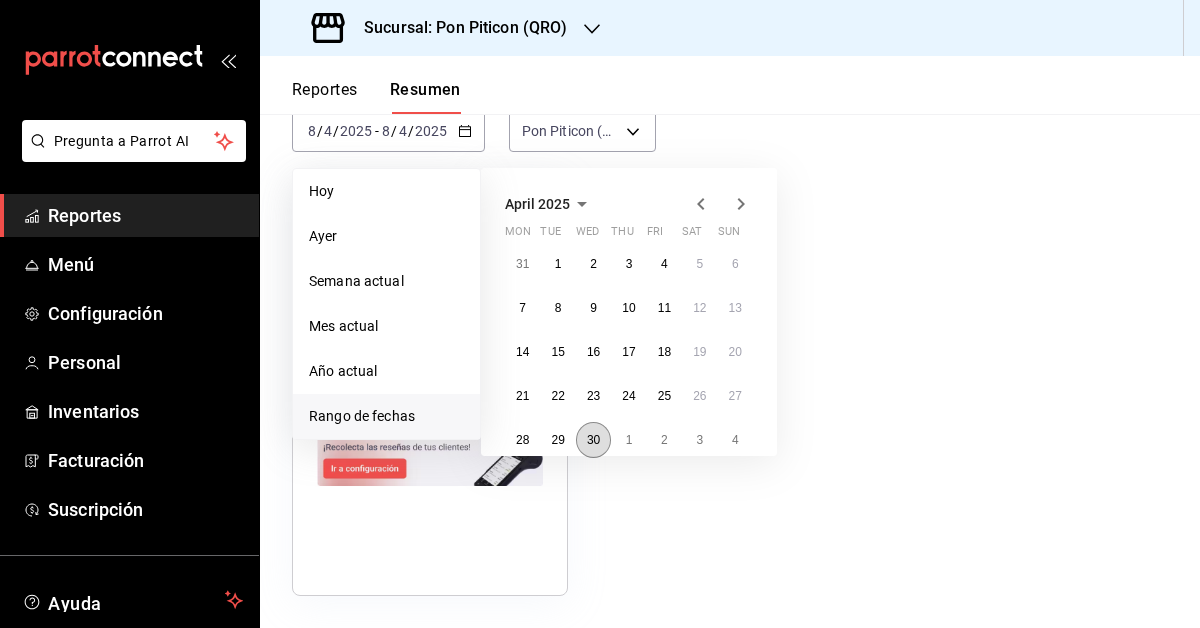 click on "30" at bounding box center [593, 440] 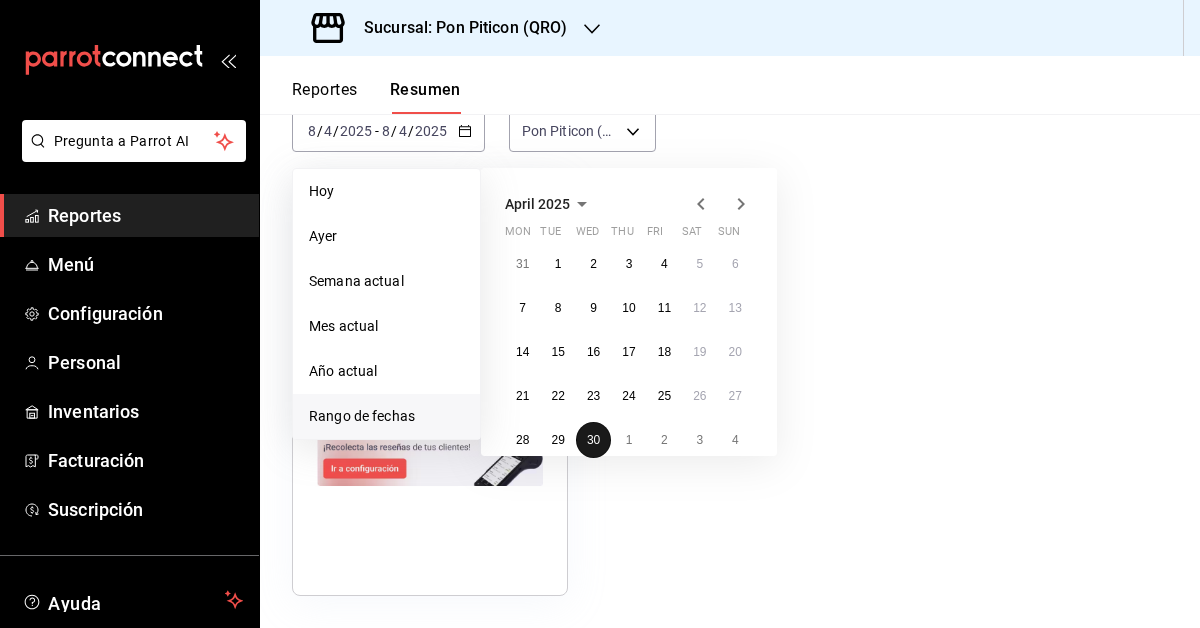 click on "30" at bounding box center (593, 440) 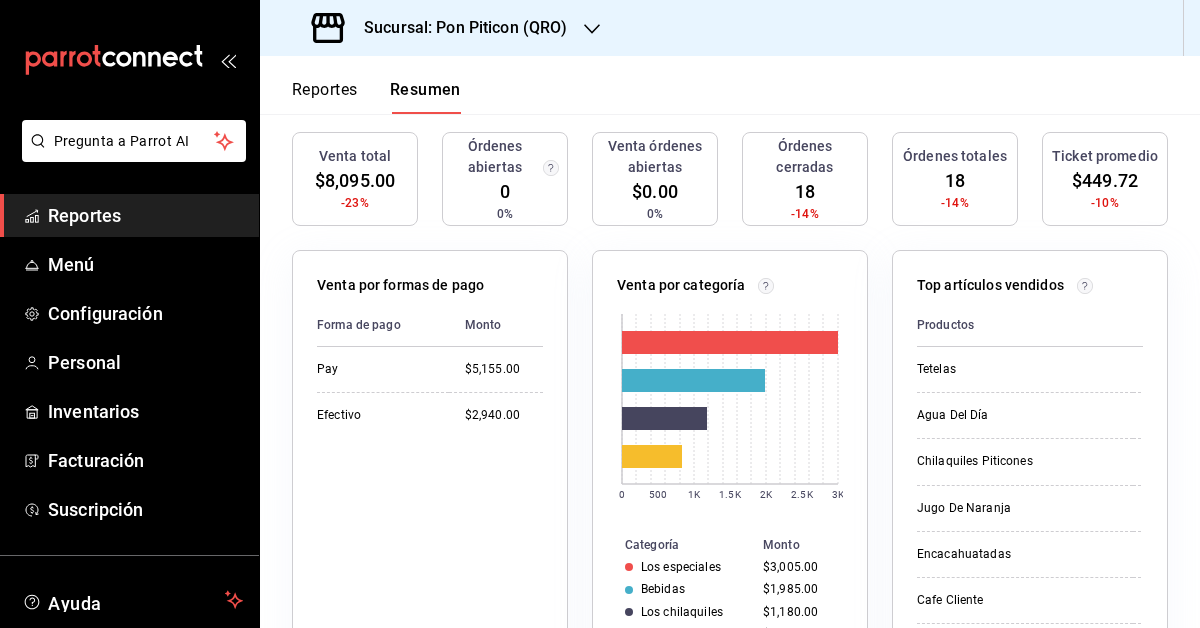 scroll, scrollTop: 0, scrollLeft: 0, axis: both 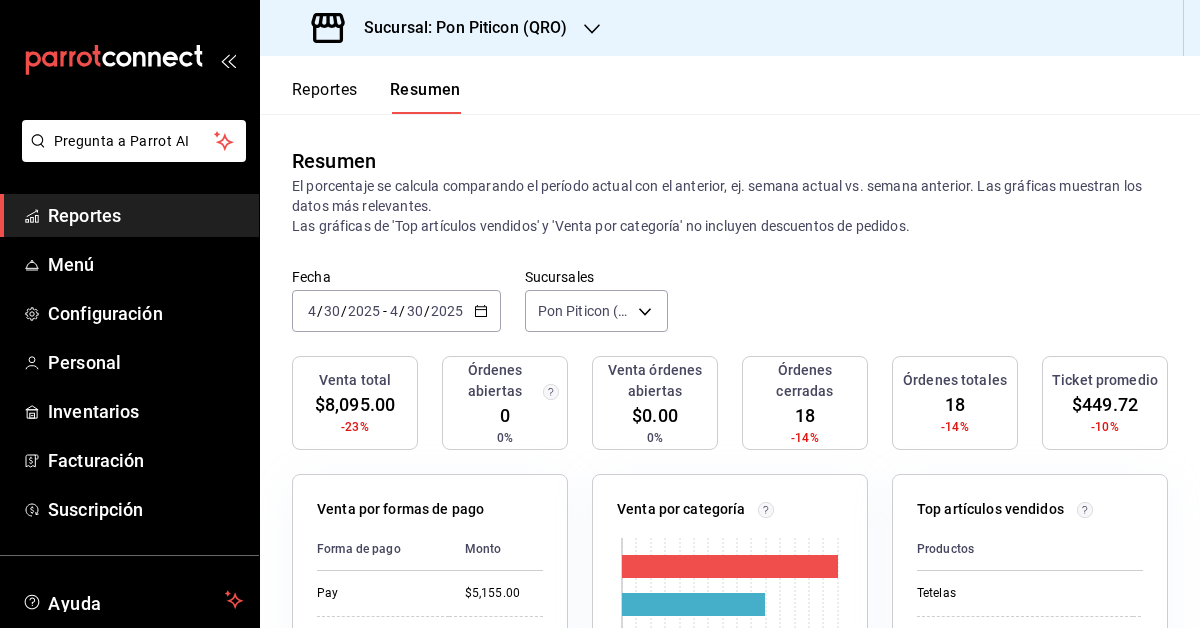 click on "Reportes" at bounding box center (325, 97) 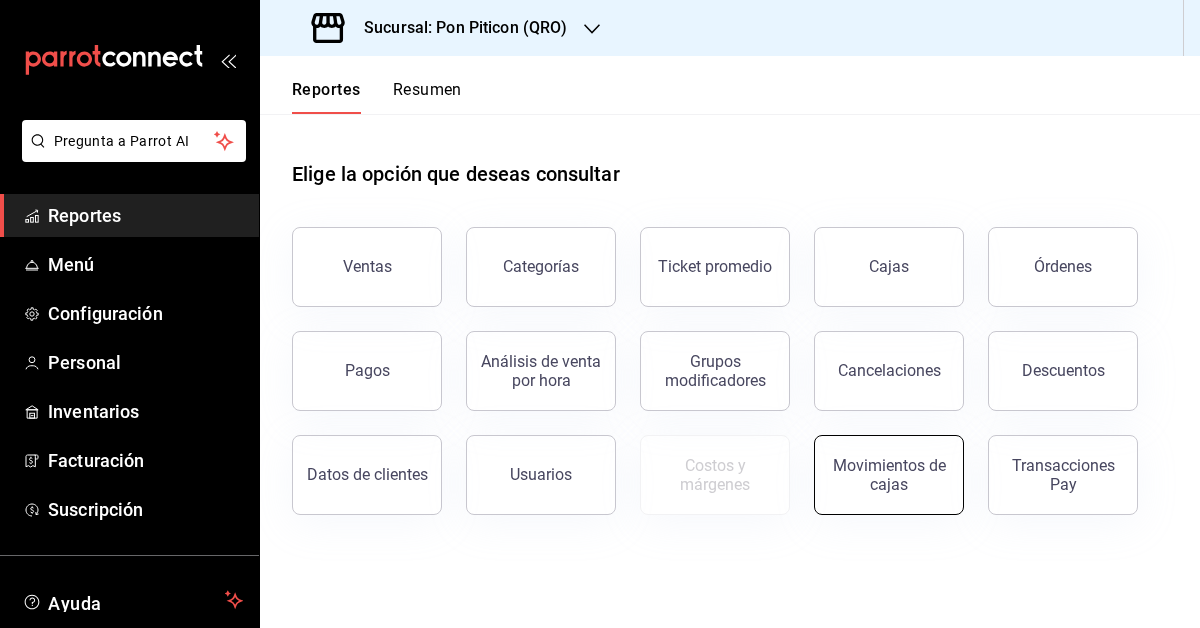 click on "Movimientos de cajas" at bounding box center [889, 475] 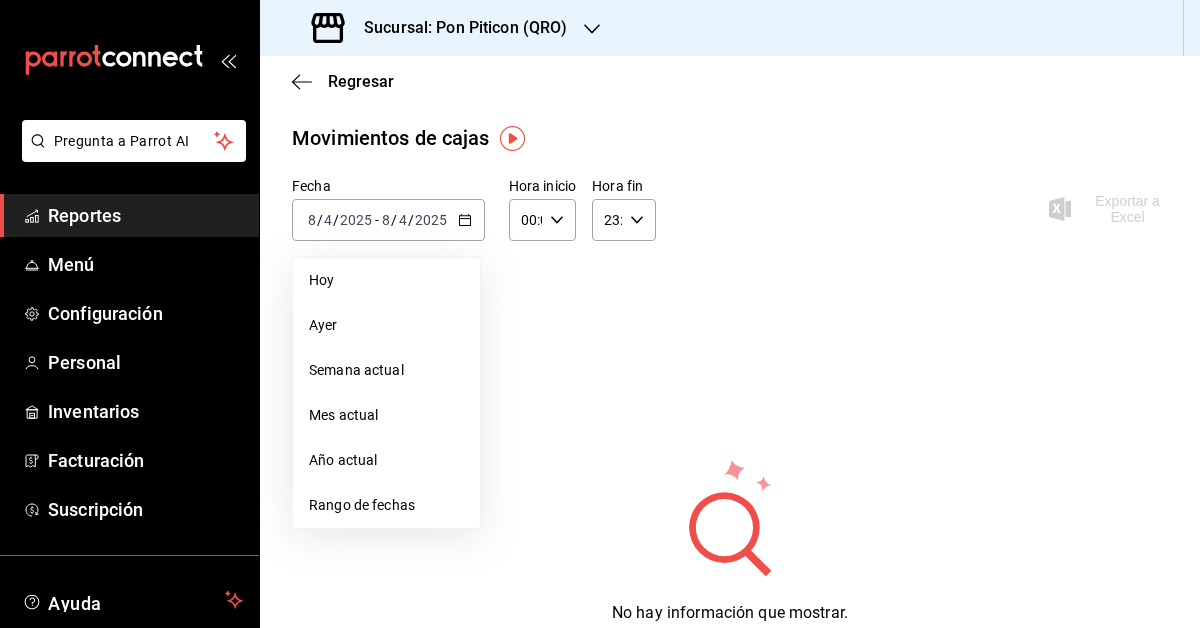 click on "Rango de fechas" at bounding box center (386, 505) 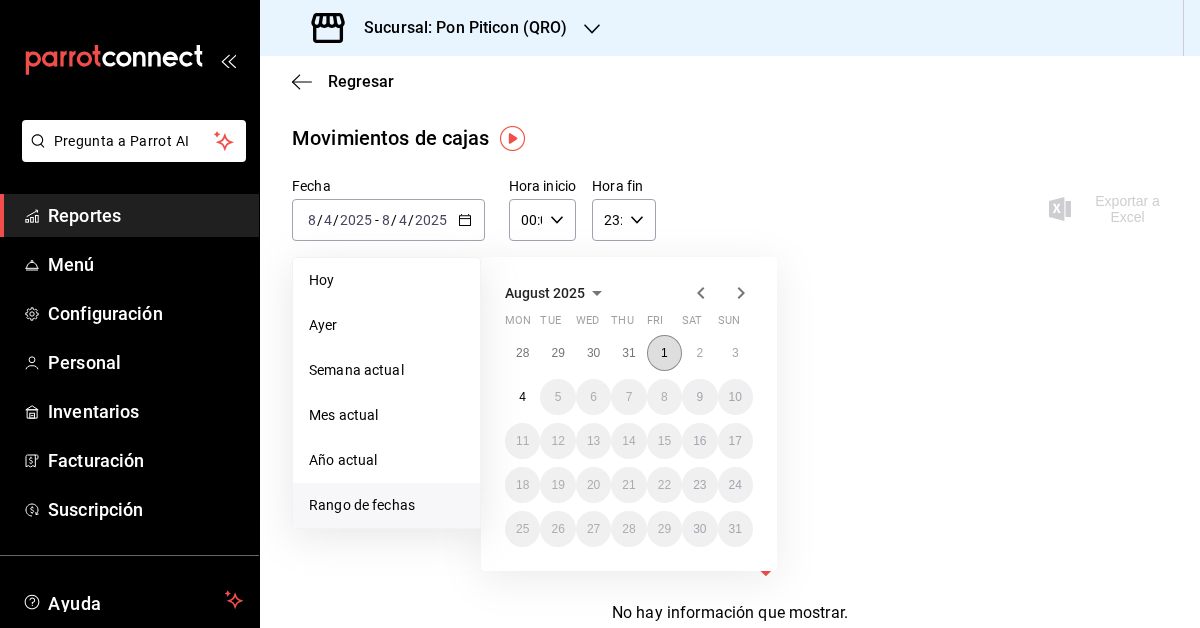 scroll, scrollTop: 21, scrollLeft: 0, axis: vertical 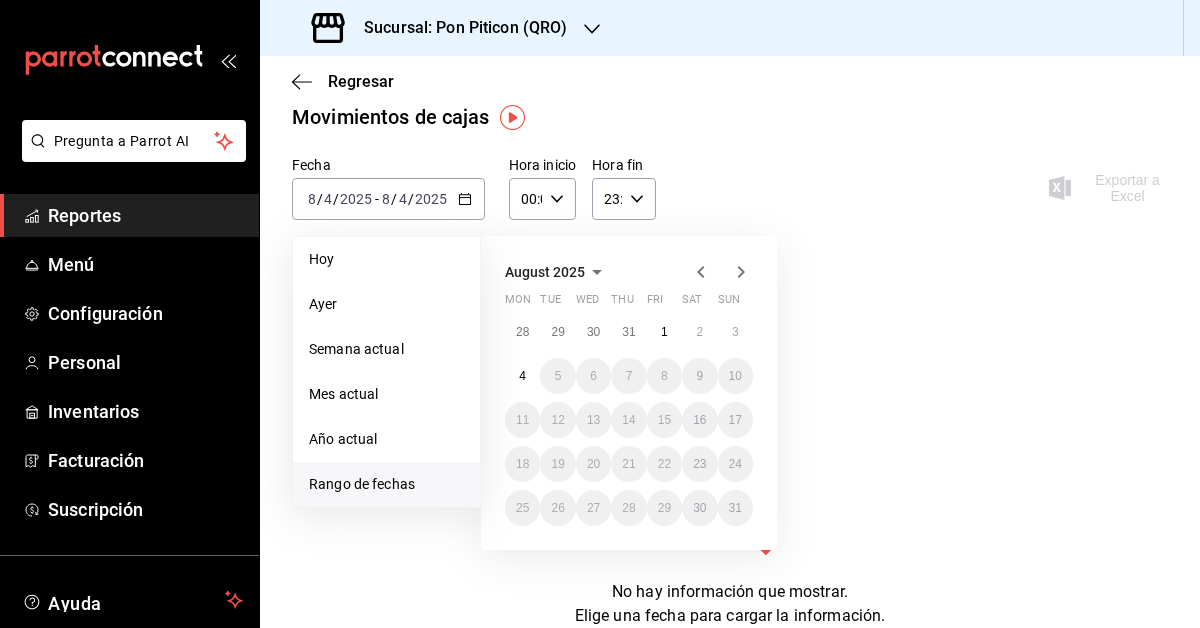 click 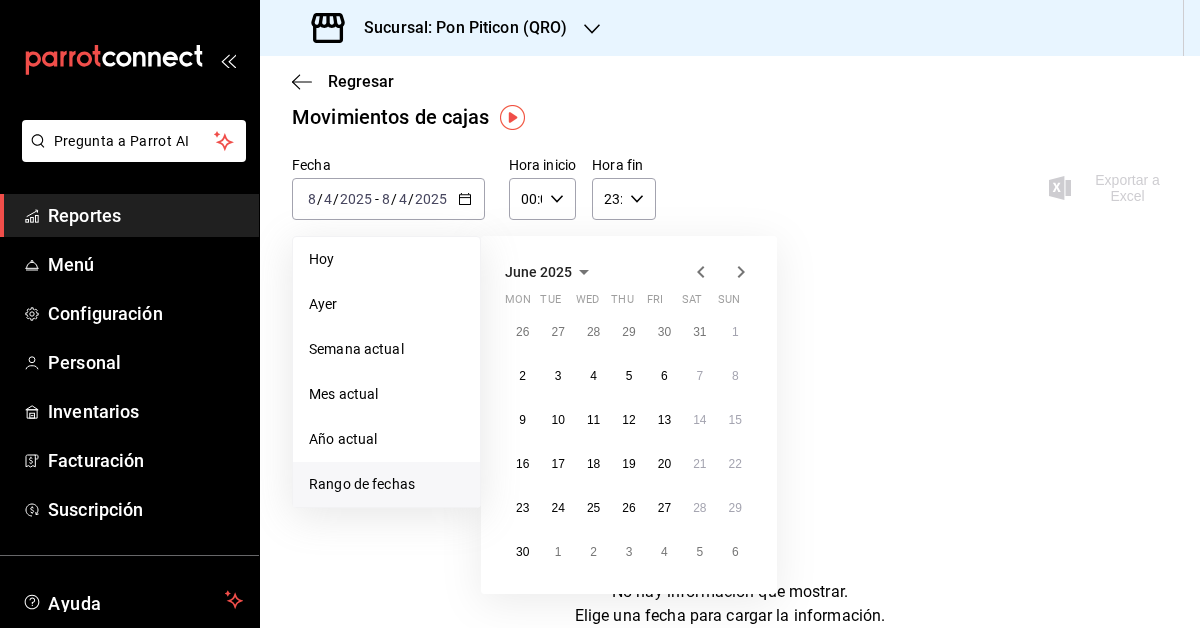 click 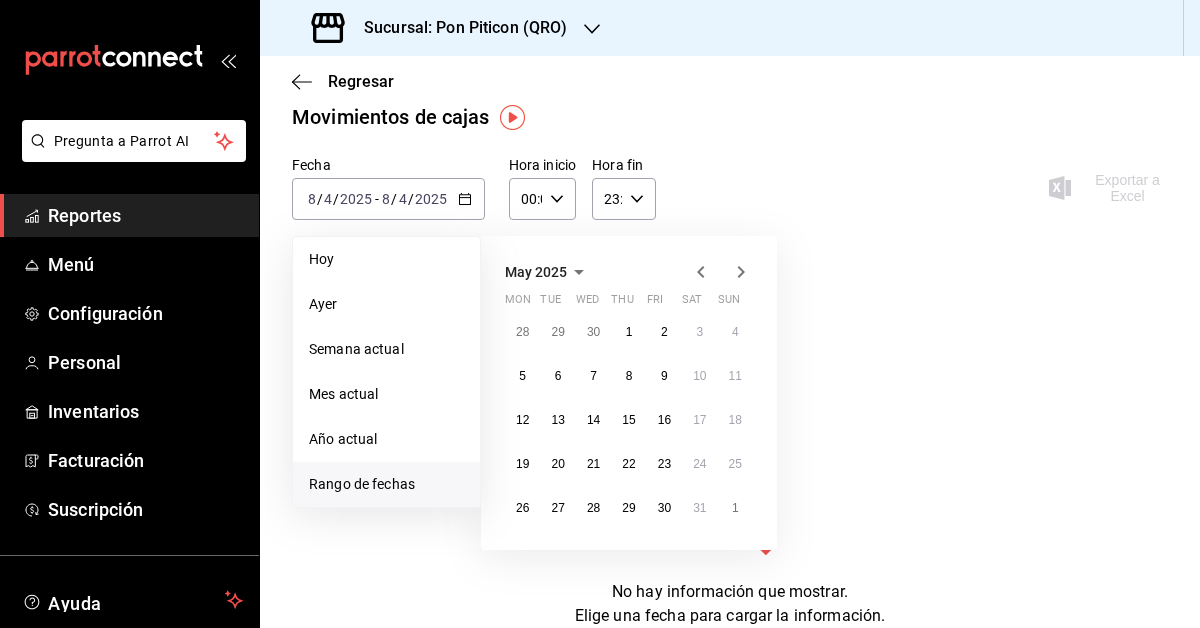 click 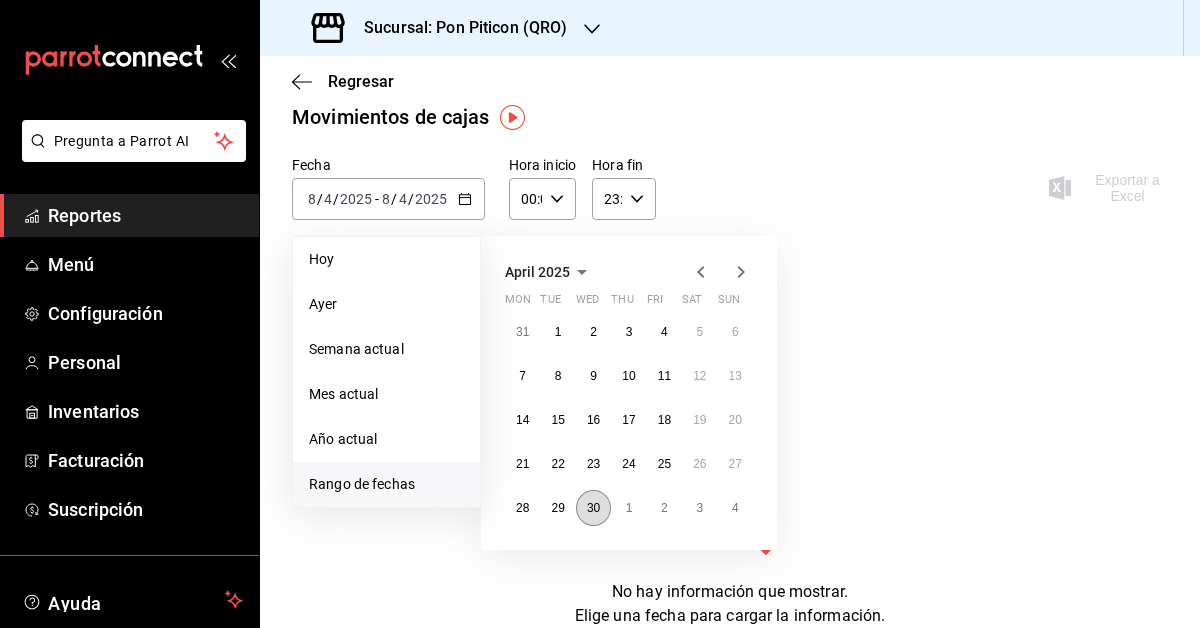click on "30" at bounding box center (593, 508) 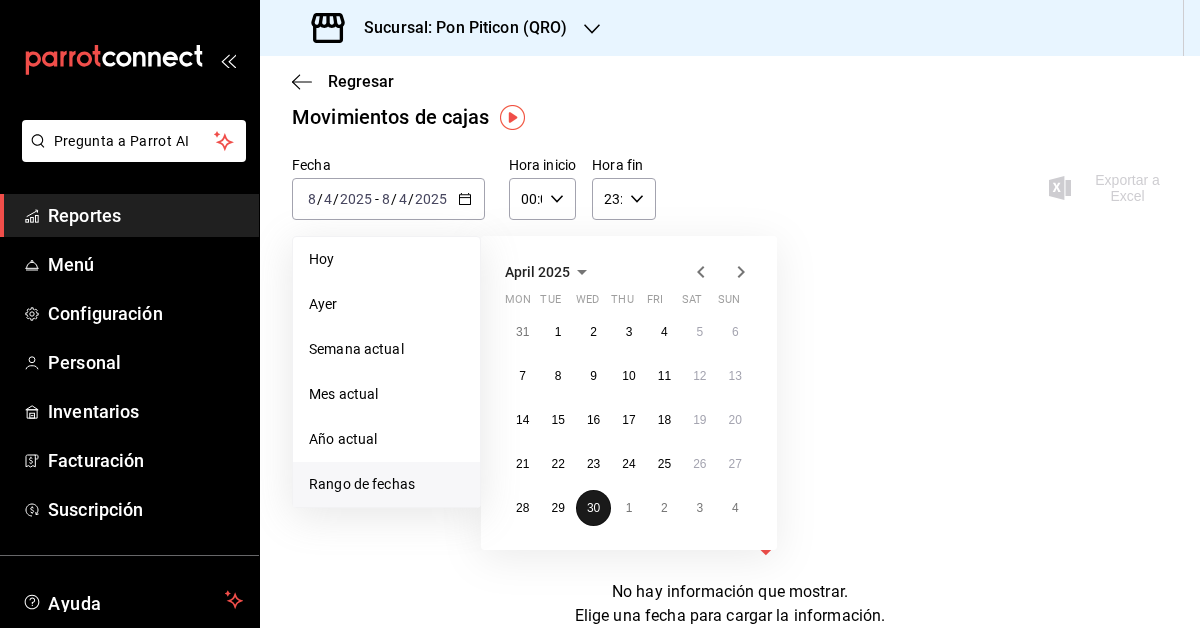 click on "30" at bounding box center (593, 508) 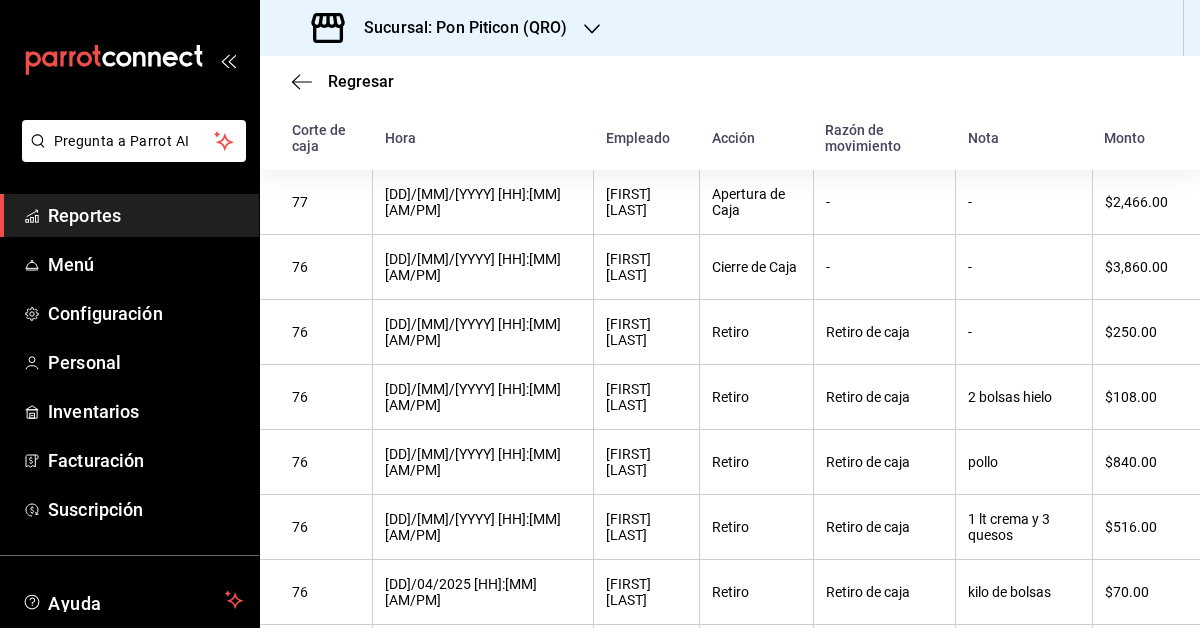 scroll, scrollTop: 0, scrollLeft: 0, axis: both 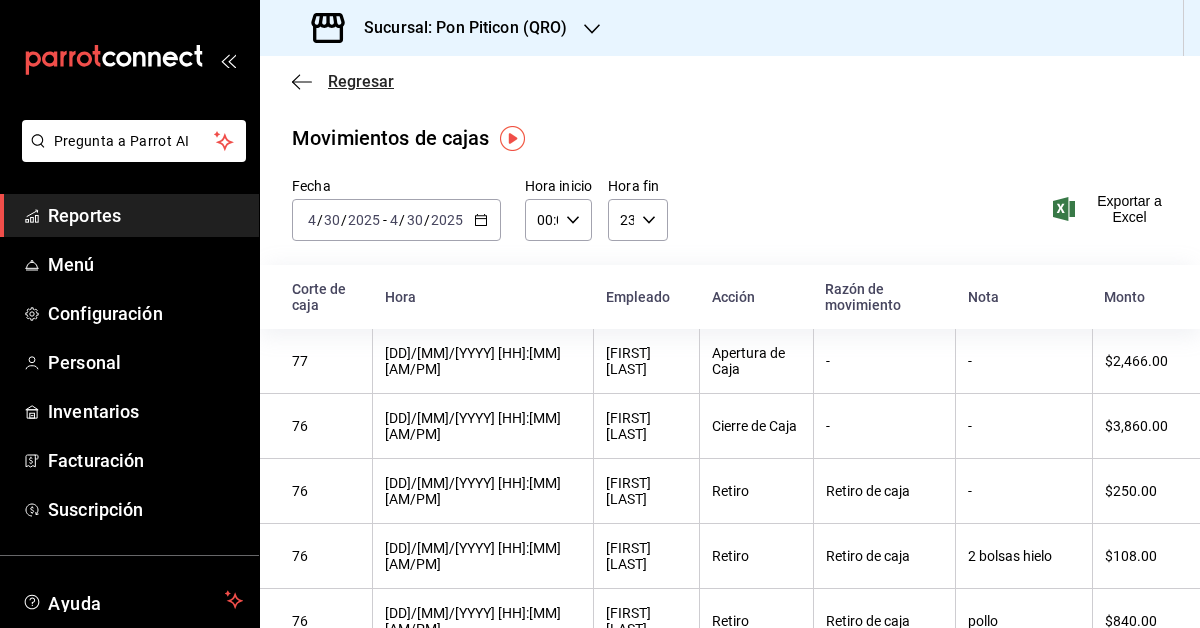 click 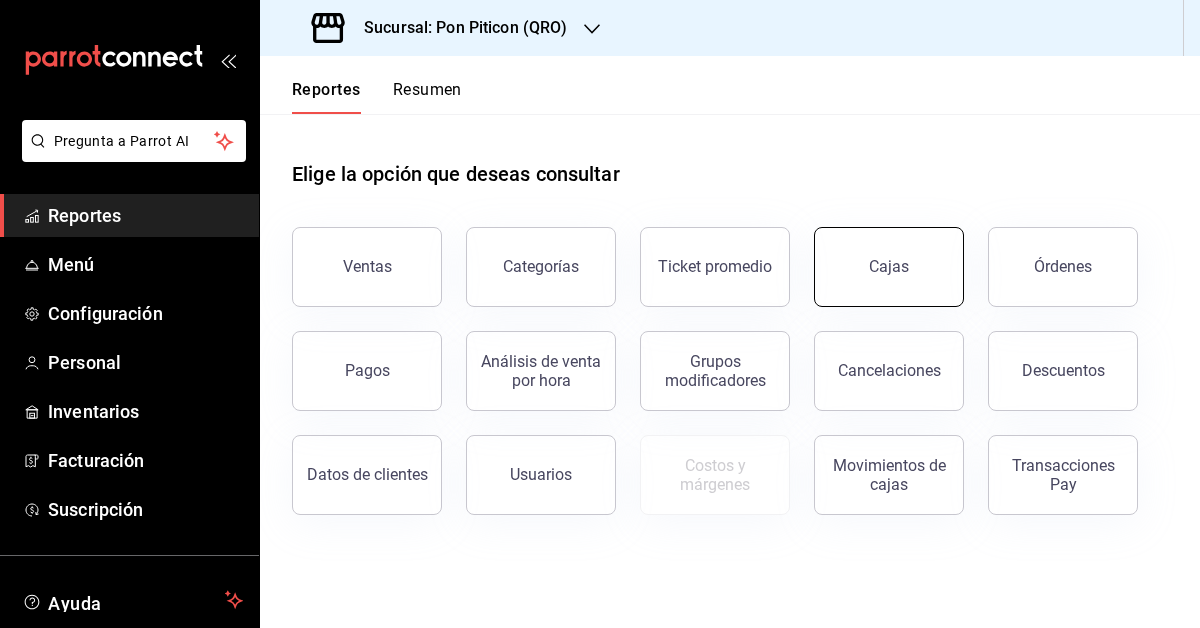 click on "Cajas" at bounding box center (889, 267) 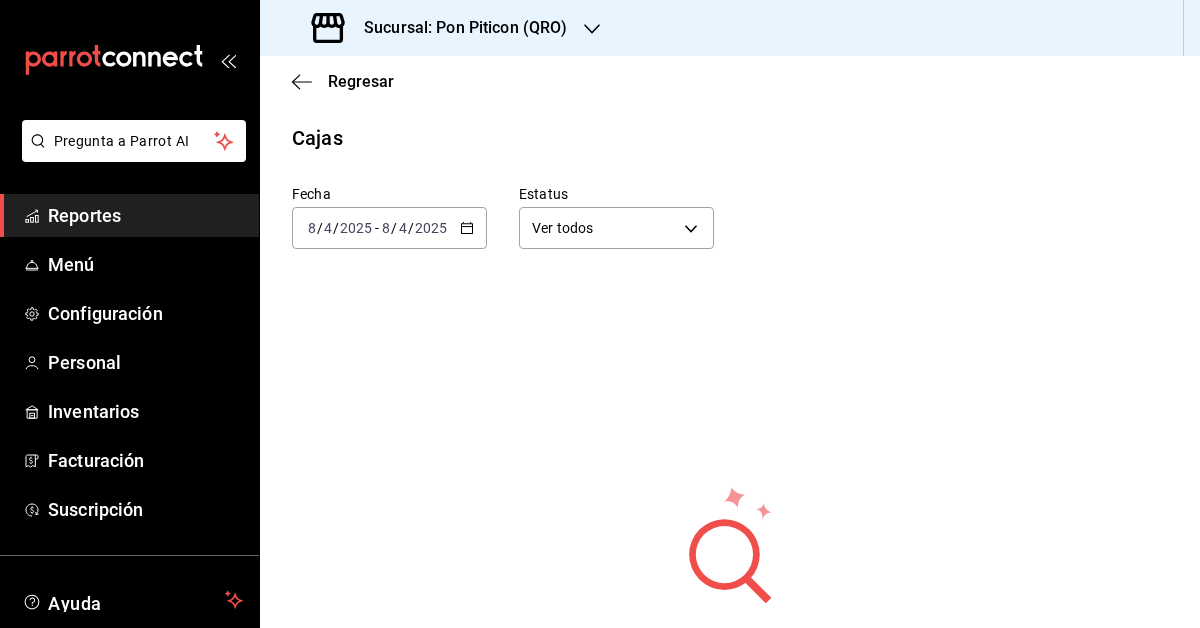 click on "[YYYY]-[MM]-[DD] [M]/[D]/[YYYY] - [YYYY]-[MM]-[DD] [M]/[D]/[YYYY]" at bounding box center [389, 228] 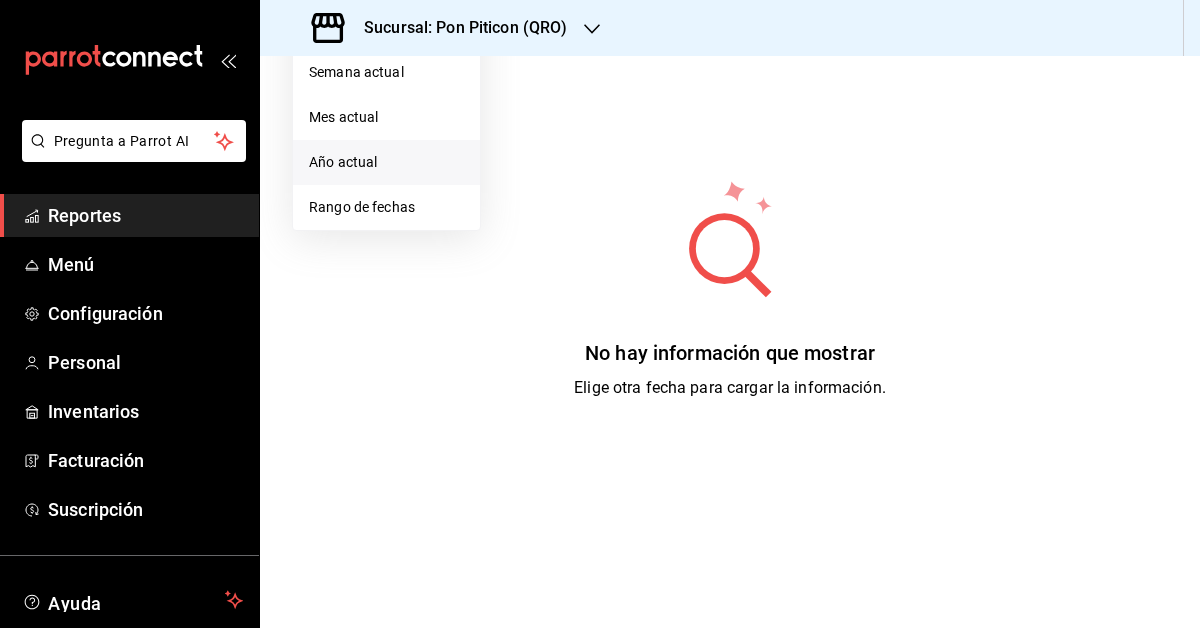 scroll, scrollTop: 311, scrollLeft: 0, axis: vertical 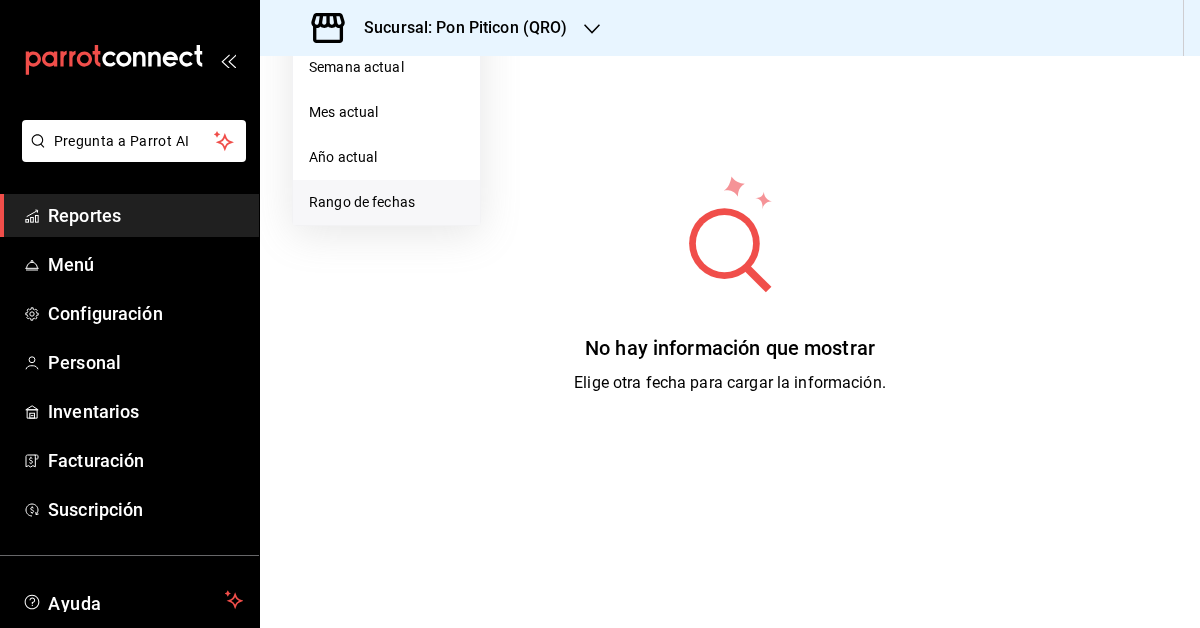 click on "Rango de fechas" at bounding box center [386, 202] 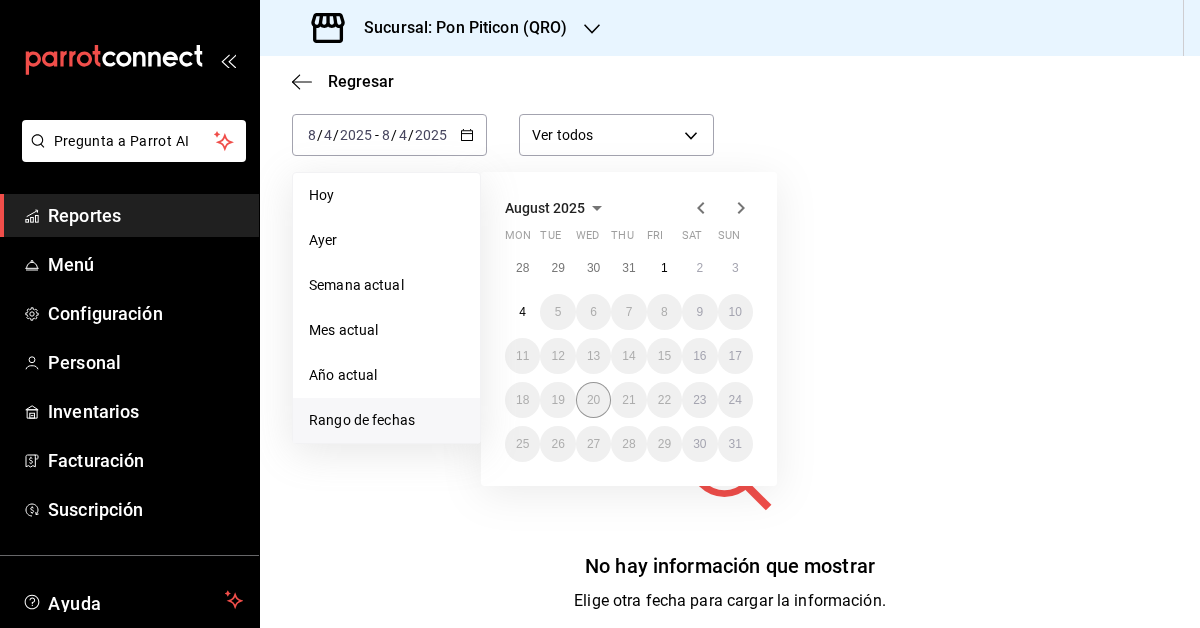 scroll, scrollTop: 94, scrollLeft: 0, axis: vertical 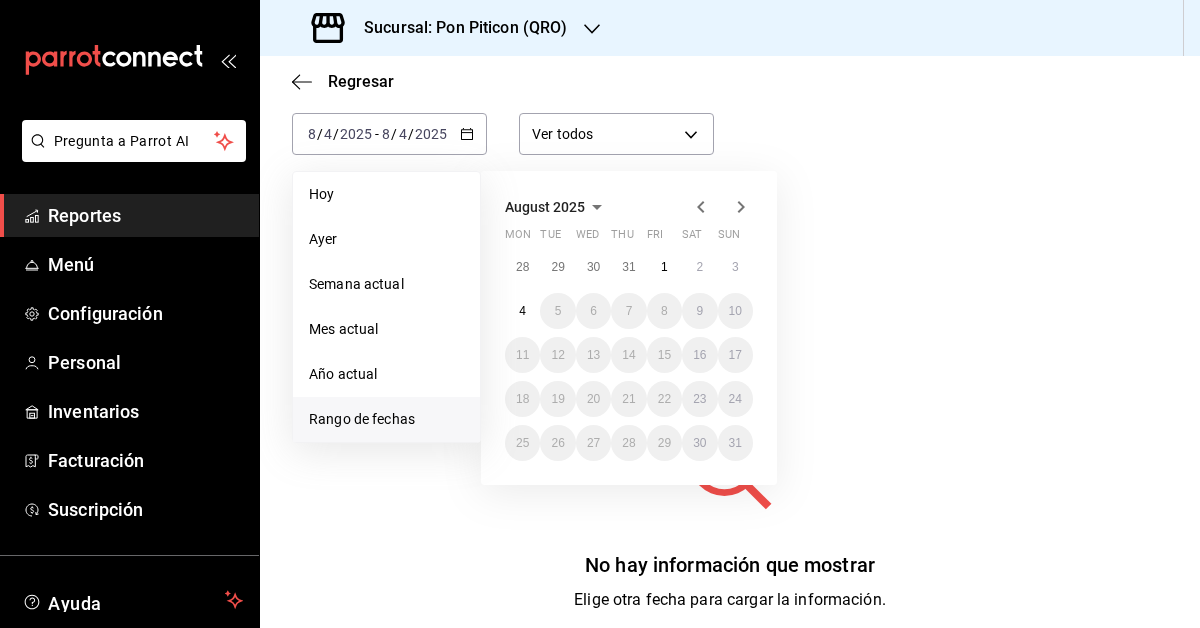 click 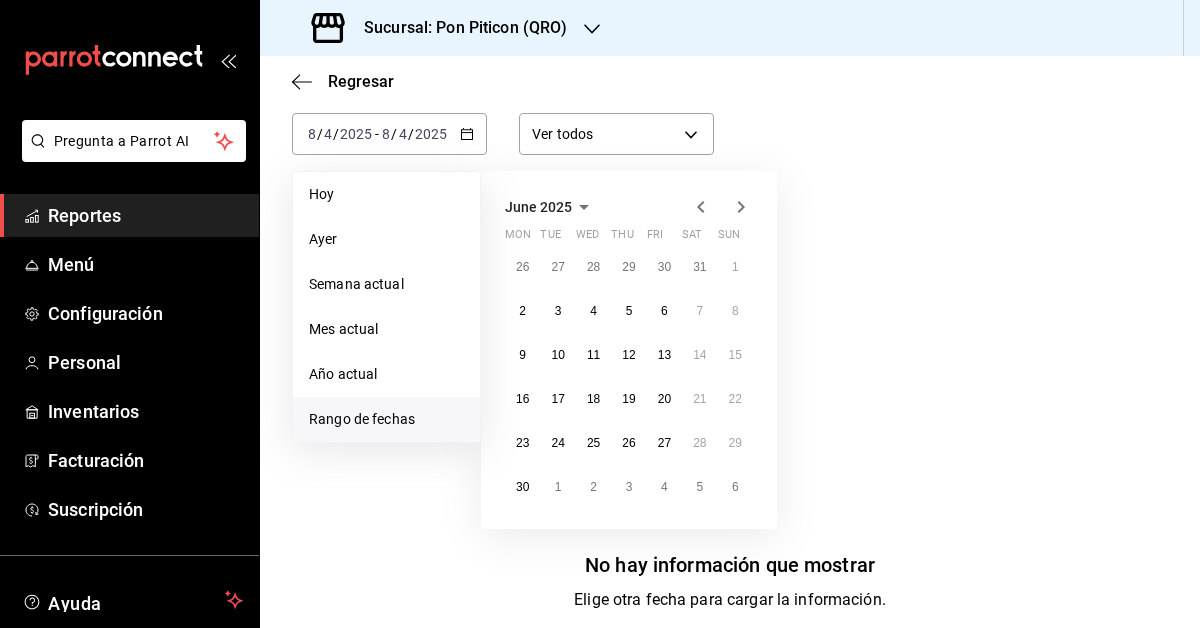 click 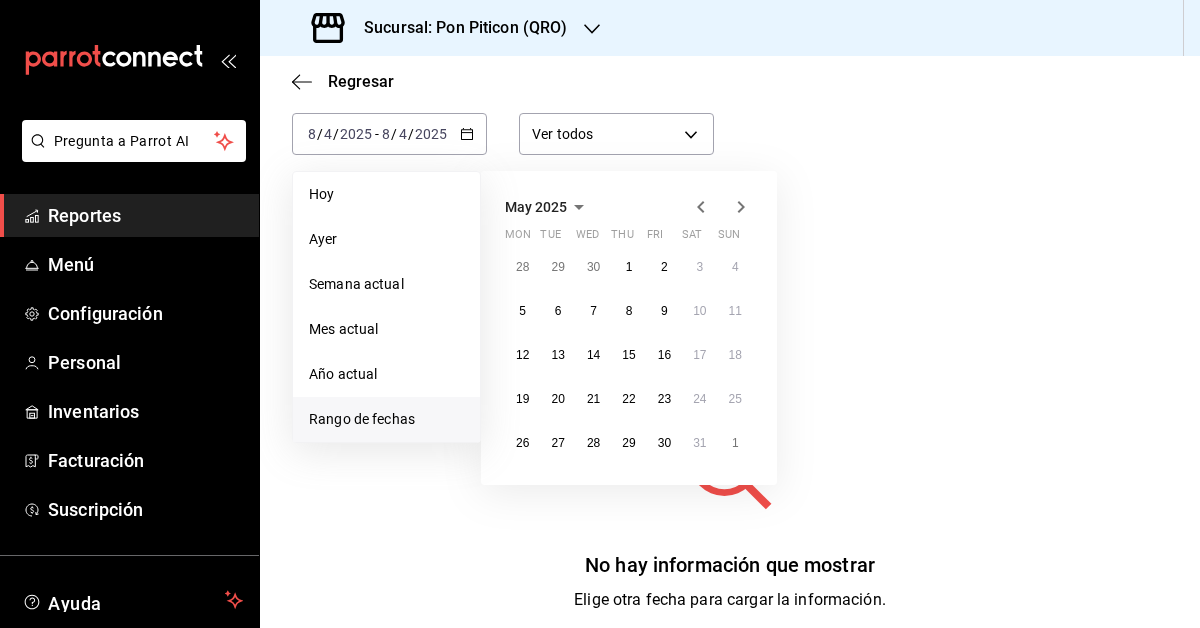 click 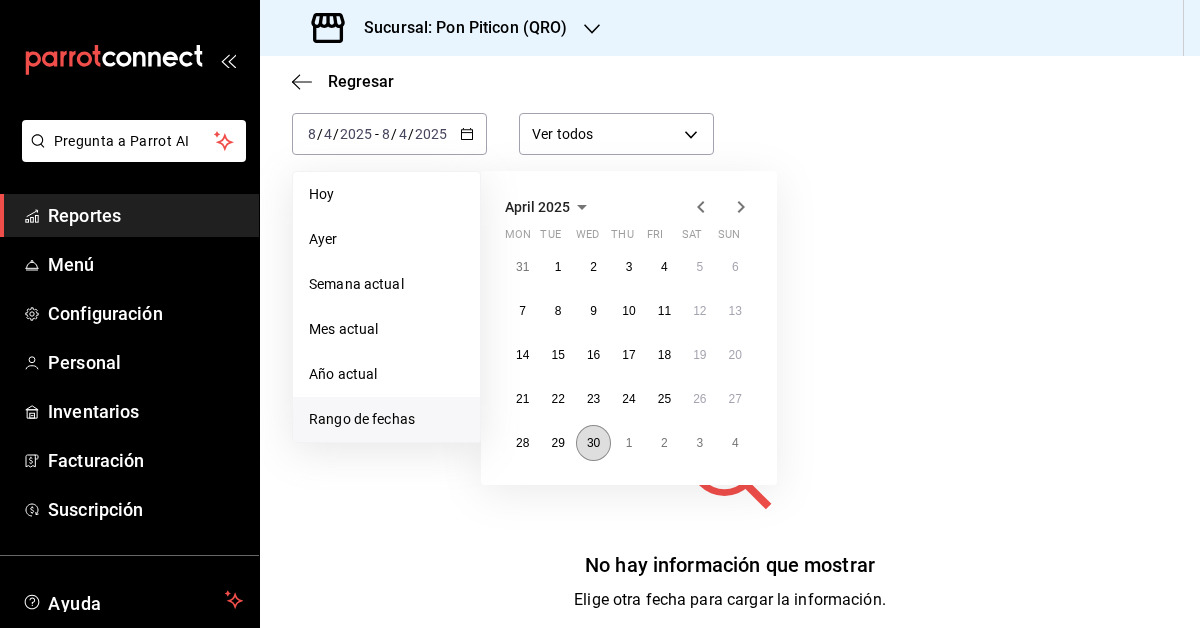 click on "30" at bounding box center [593, 443] 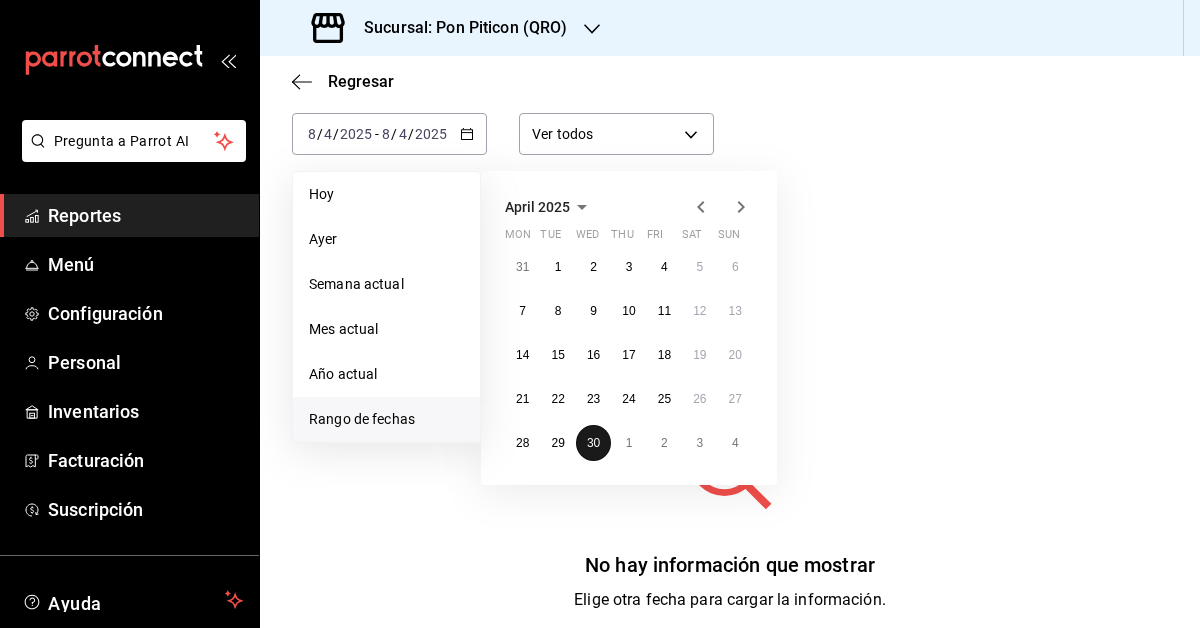 click on "30" at bounding box center [593, 443] 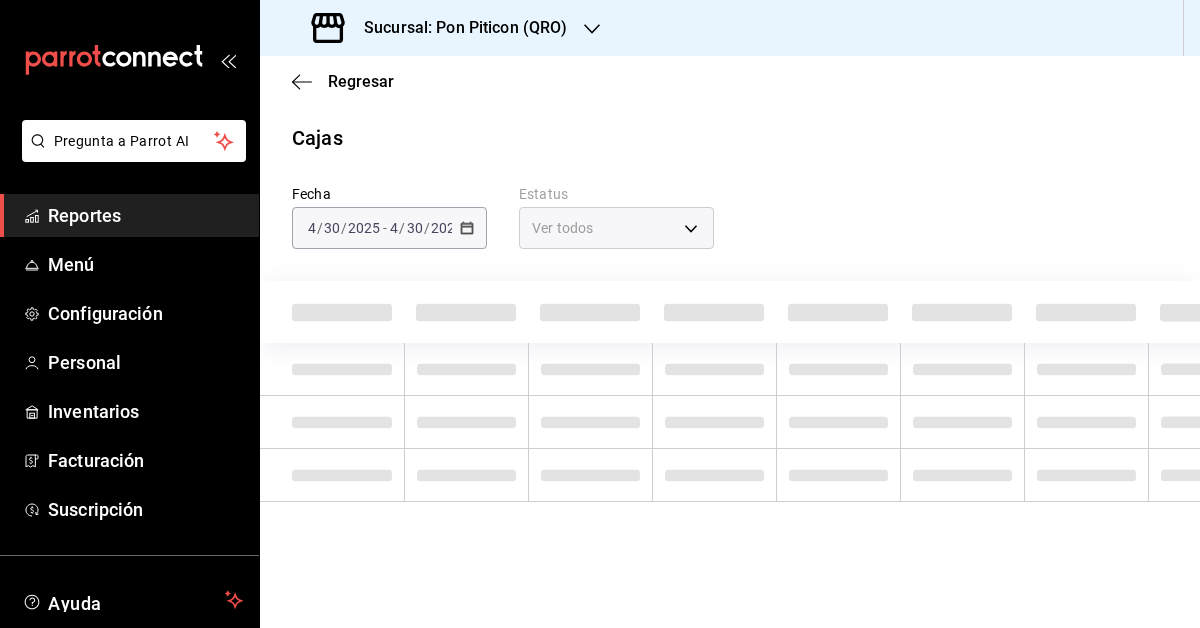 scroll, scrollTop: 0, scrollLeft: 0, axis: both 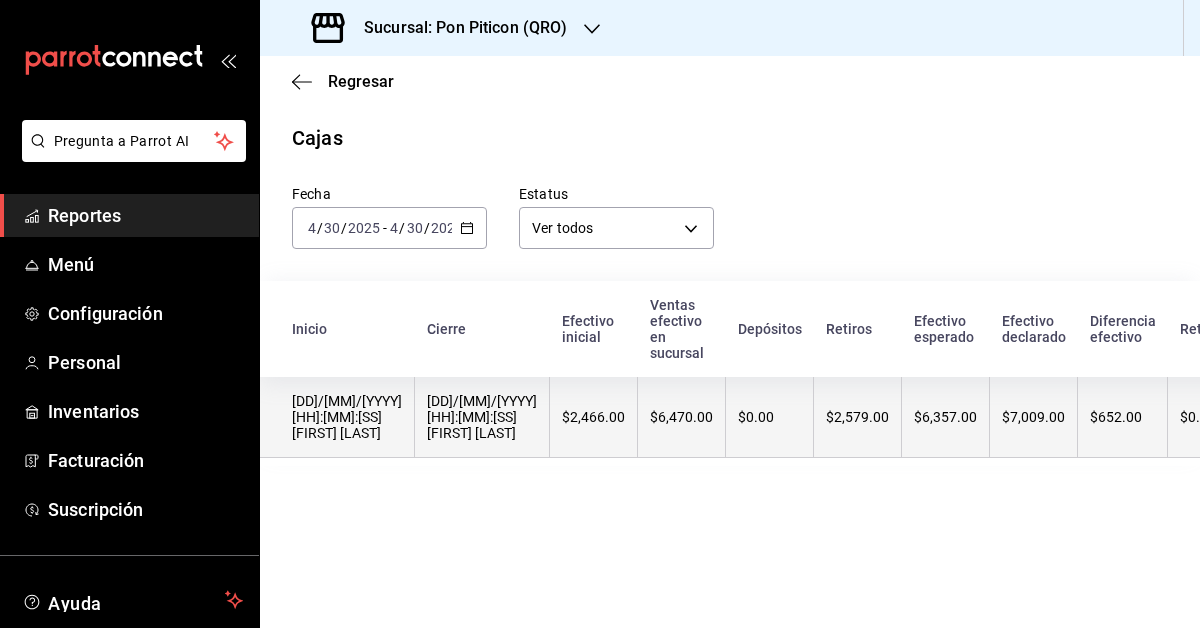 click on "$2,466.00" at bounding box center (594, 417) 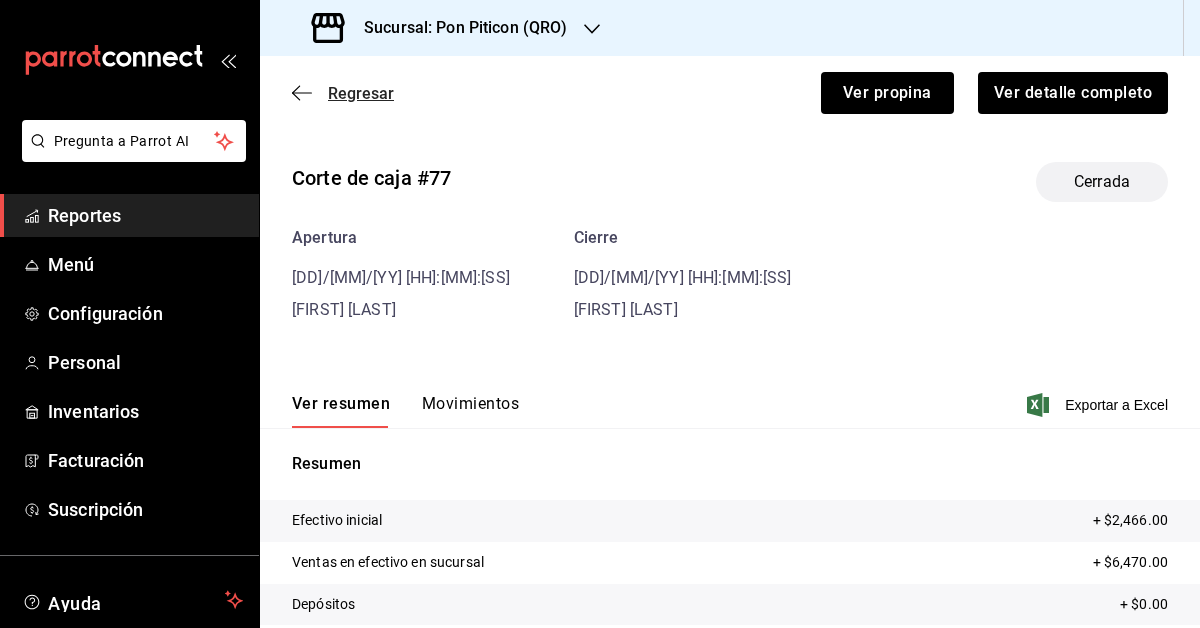 click 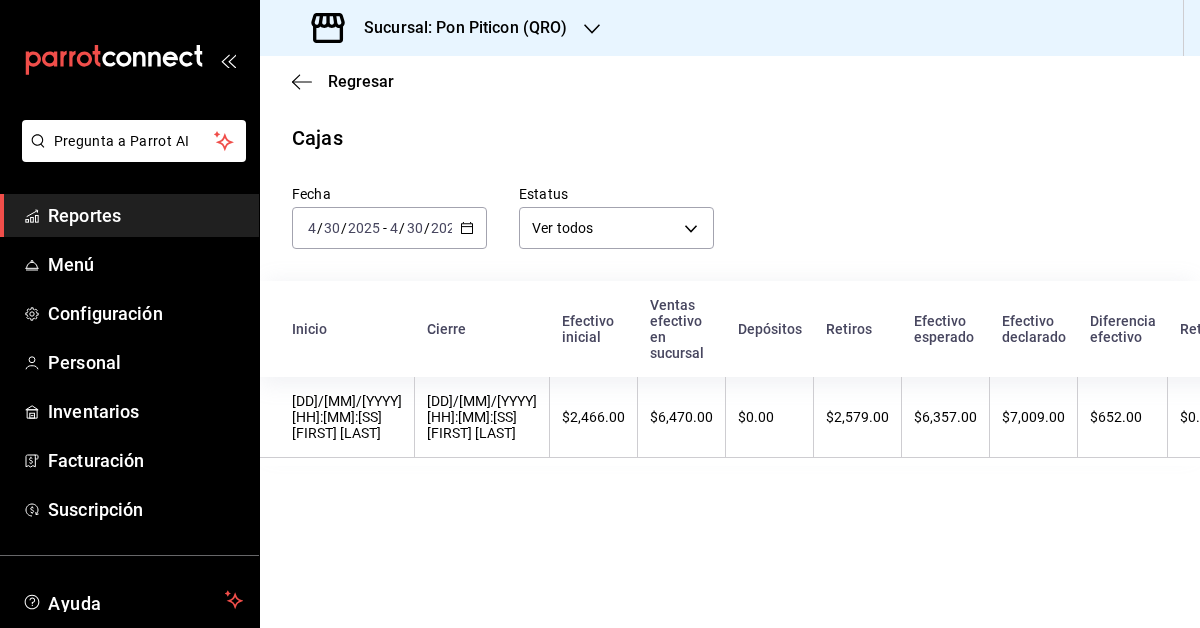click on "Regresar" at bounding box center (730, 81) 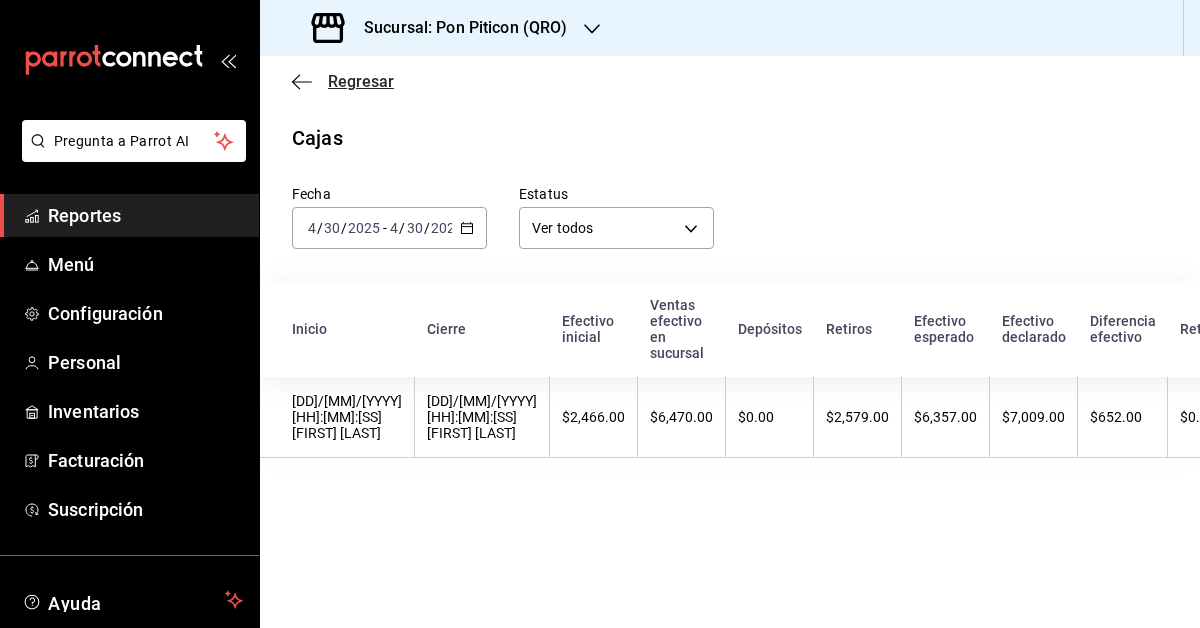 click 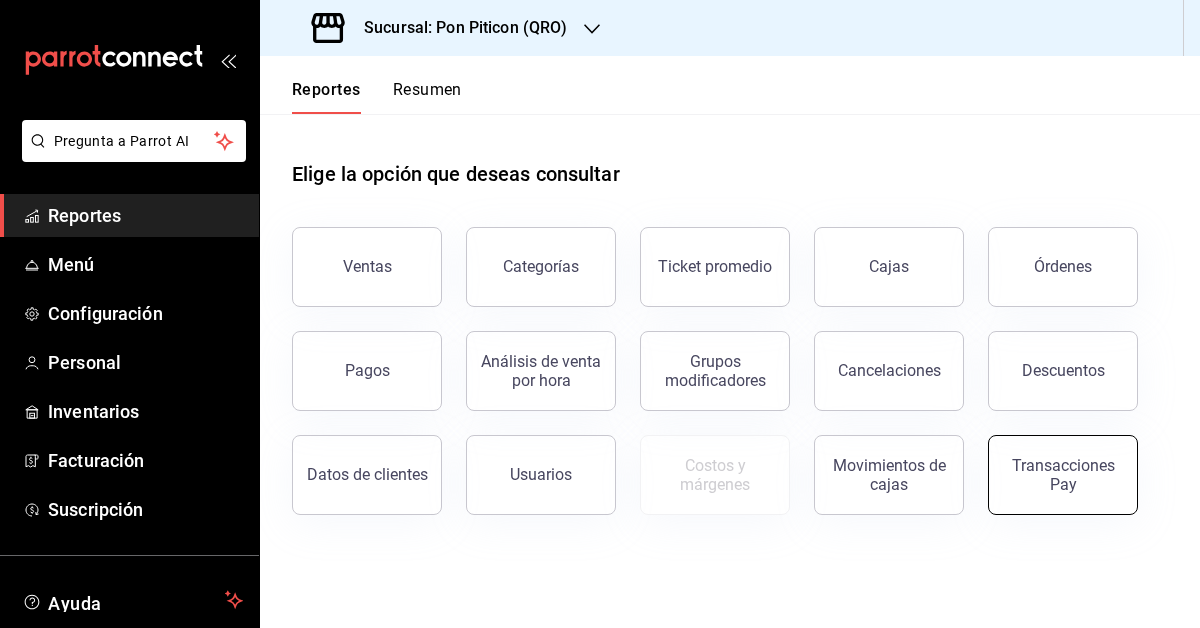 click on "Transacciones Pay" at bounding box center (1063, 475) 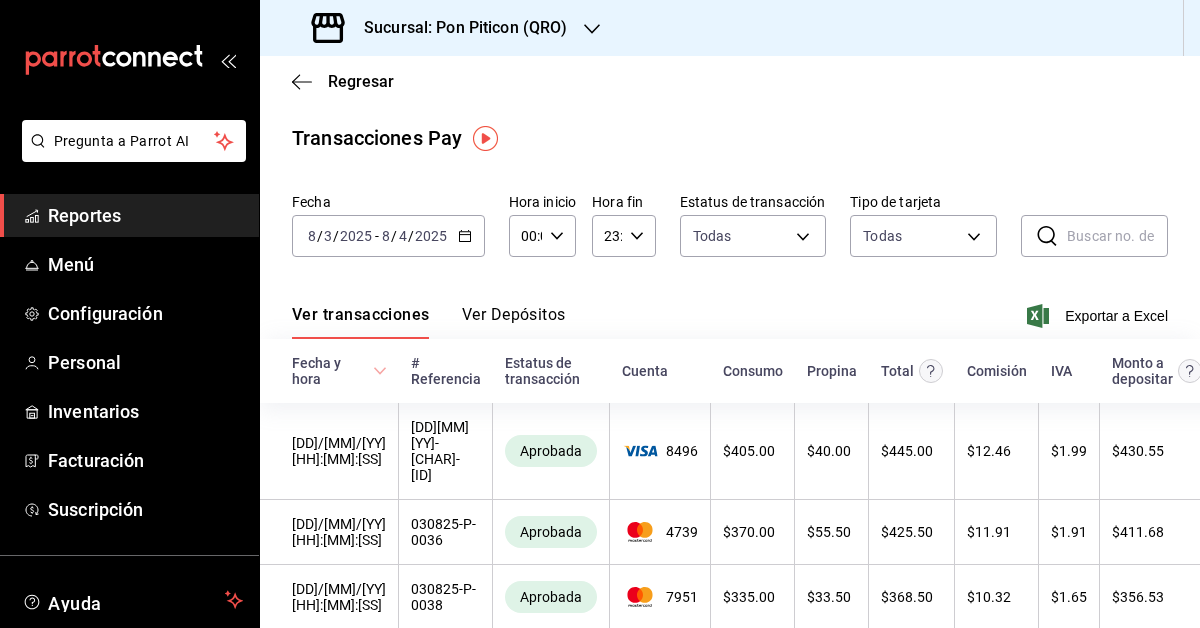 click on "[YYYY]-[MM]-[DD] [M]/[D]/[YYYY] - [YYYY]-[MM]-[DD] [M]/[D]/[YYYY]" at bounding box center [388, 236] 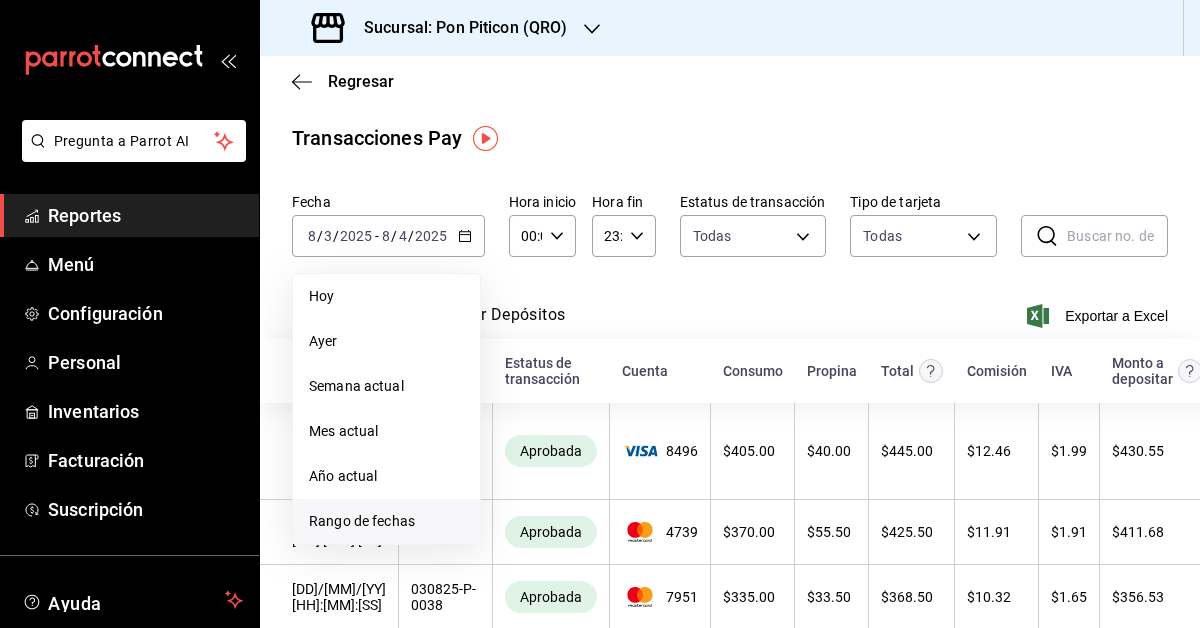 click on "Rango de fechas" at bounding box center (386, 521) 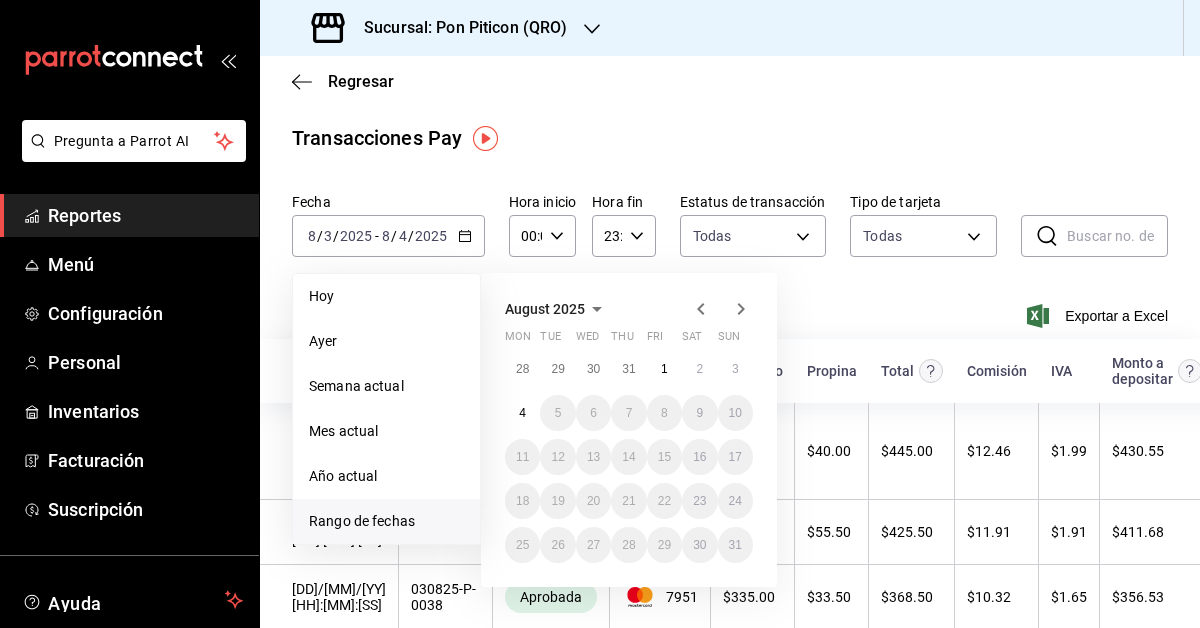 click 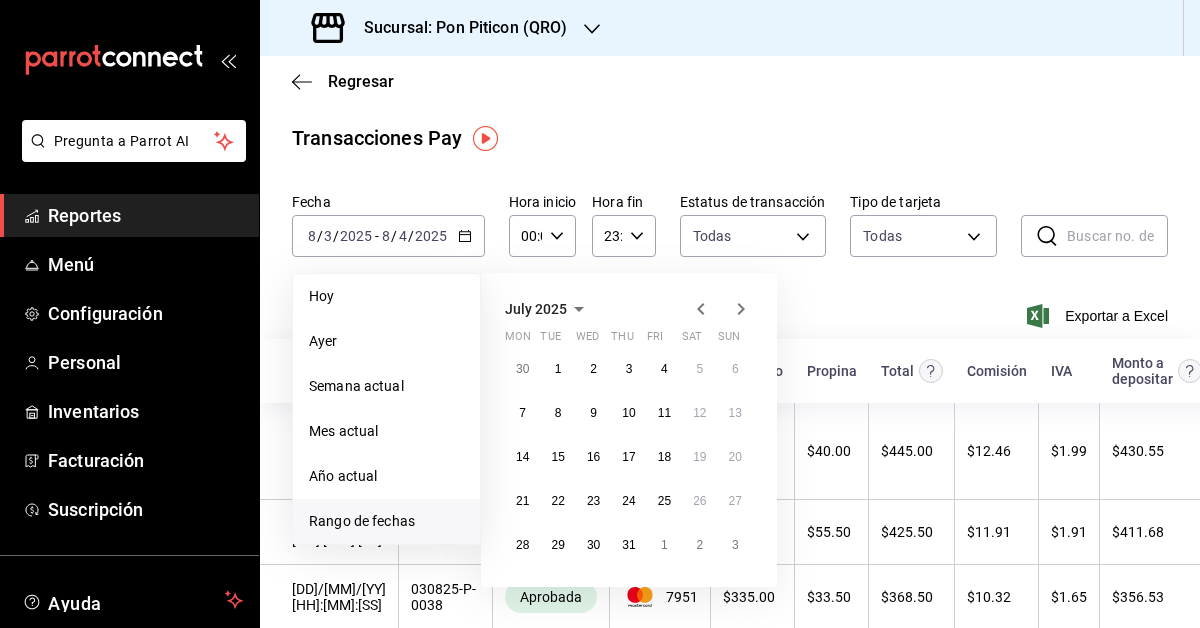 click 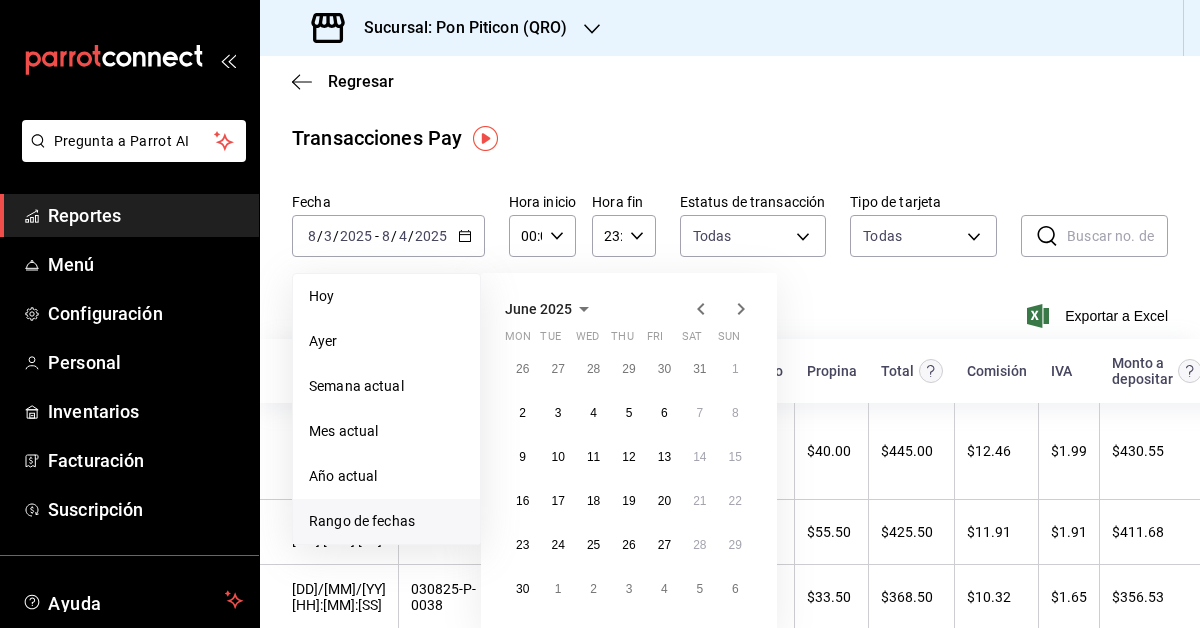 click 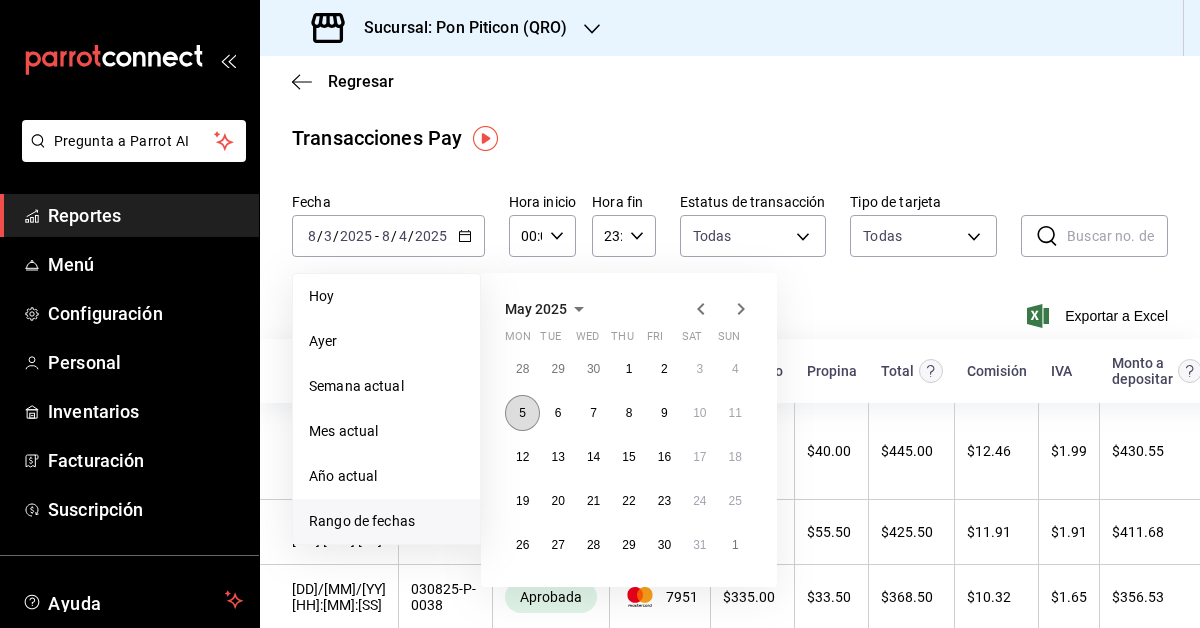 click on "5" at bounding box center (522, 413) 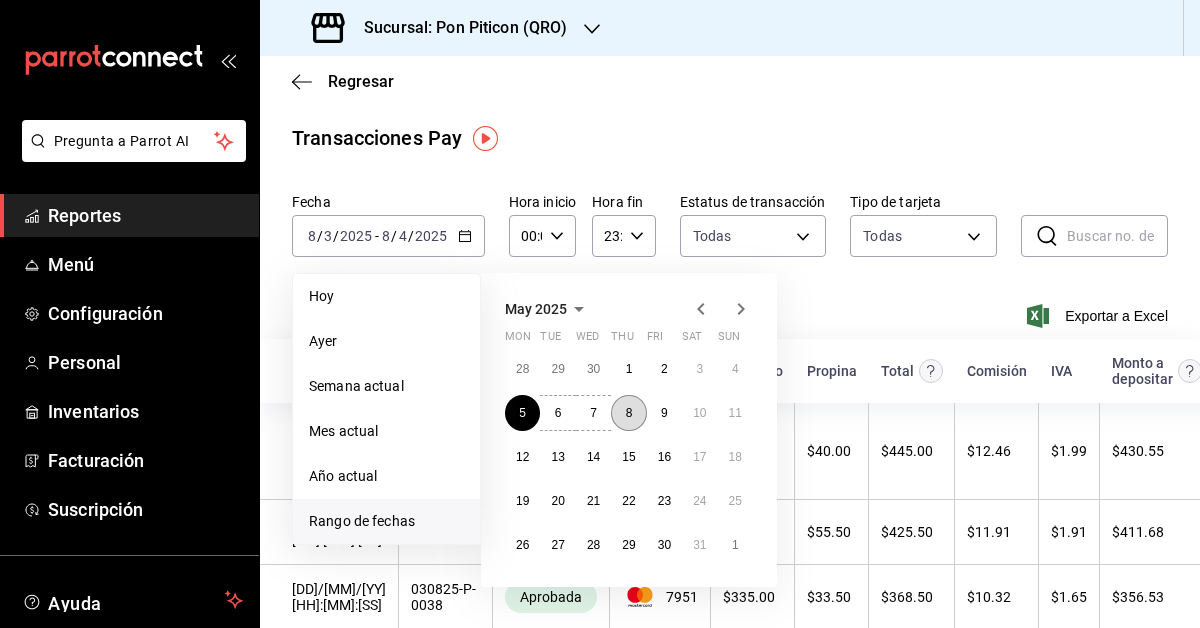 click on "8" at bounding box center (629, 413) 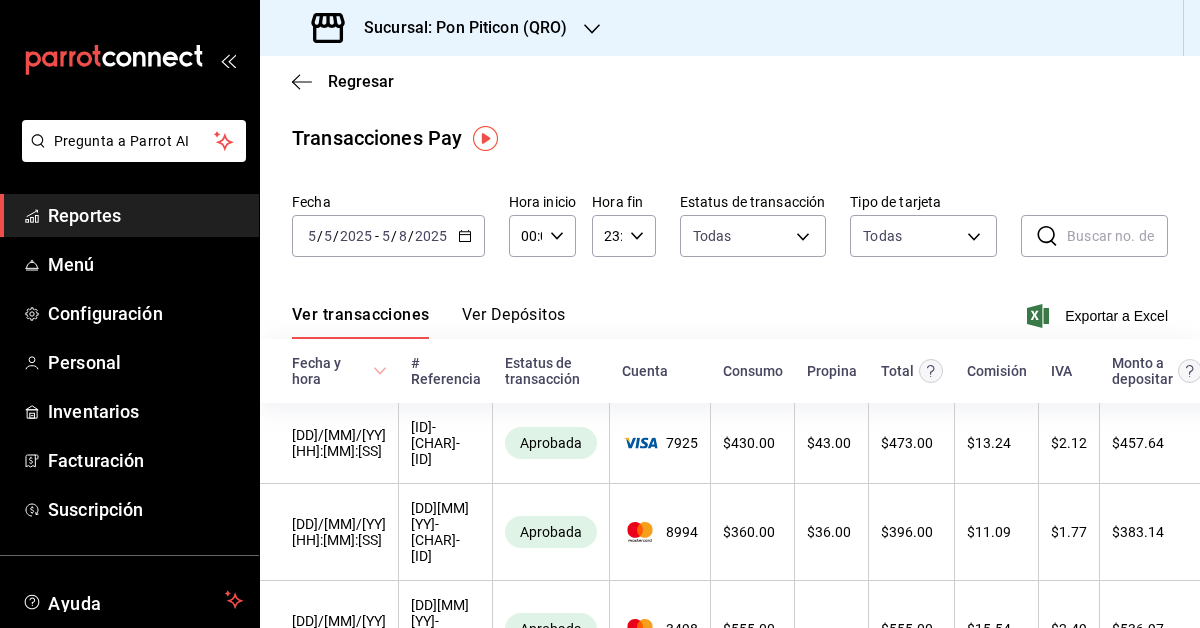 click on "Ver transacciones Ver Depósitos Exportar a Excel" at bounding box center [730, 310] 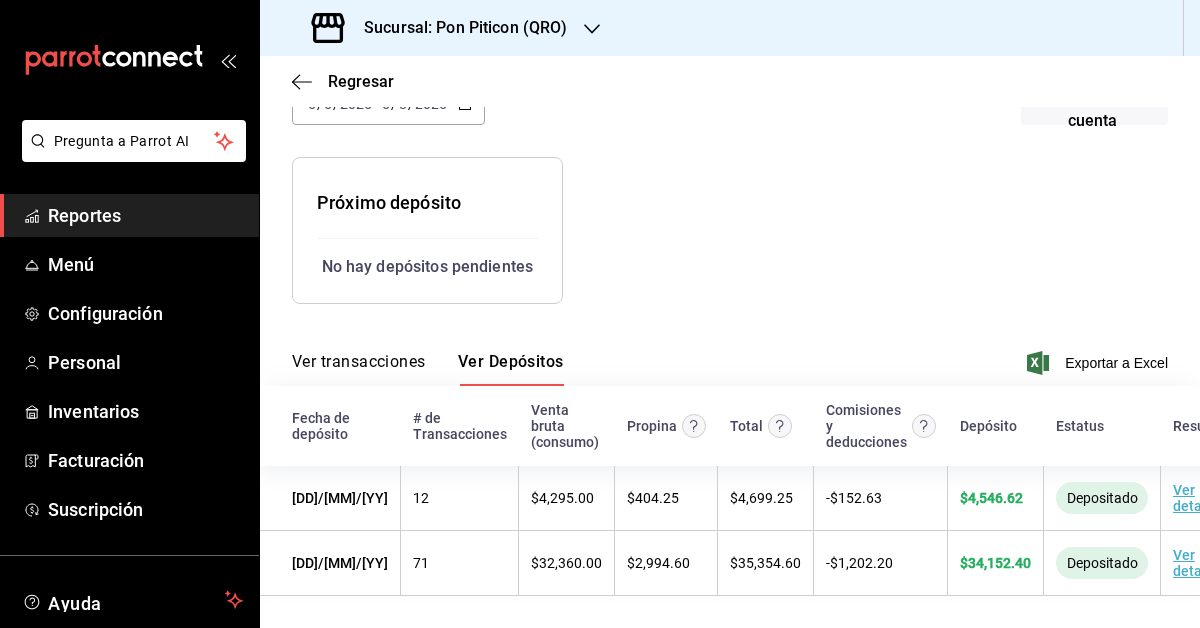 scroll, scrollTop: 0, scrollLeft: 0, axis: both 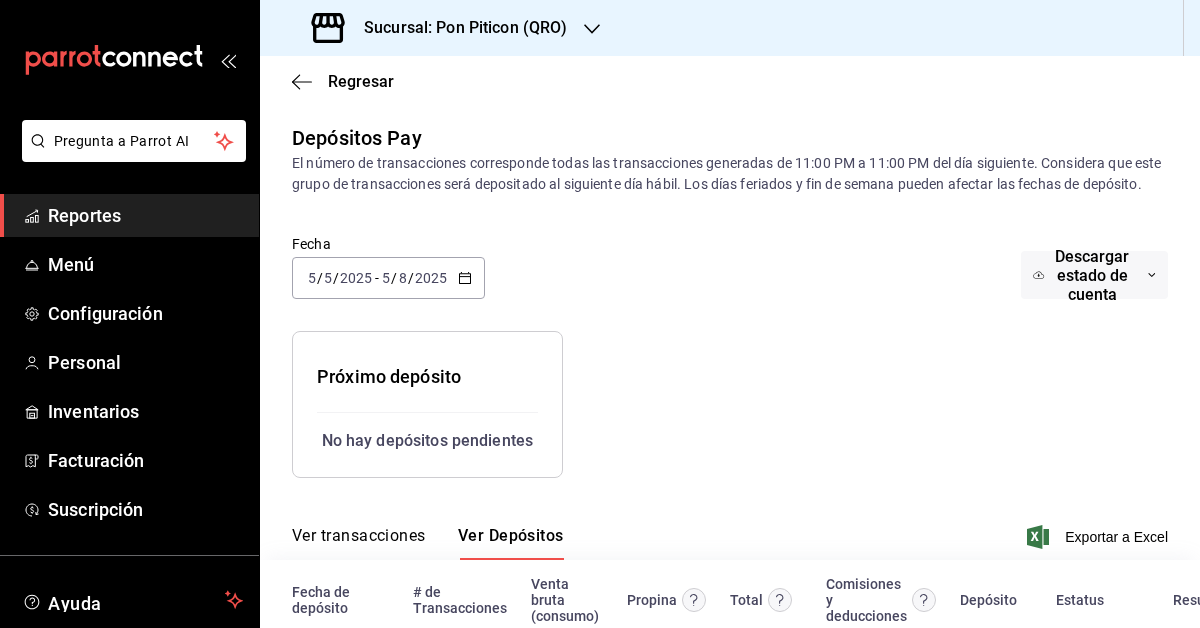 click on "5" at bounding box center [386, 278] 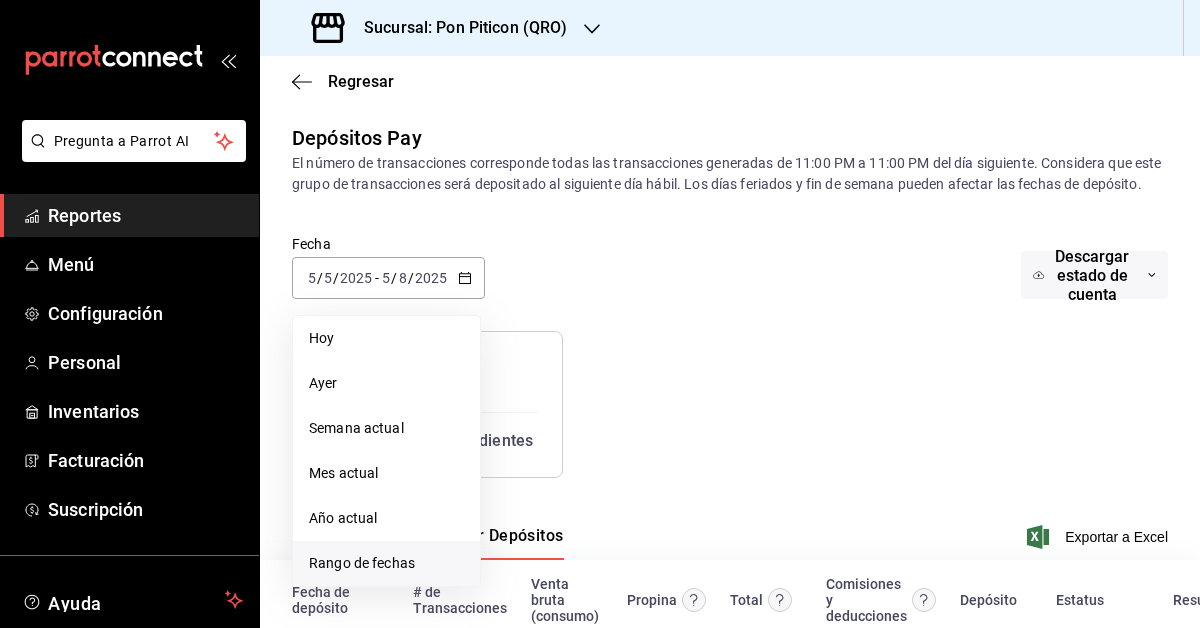 click on "Rango de fechas" at bounding box center [386, 563] 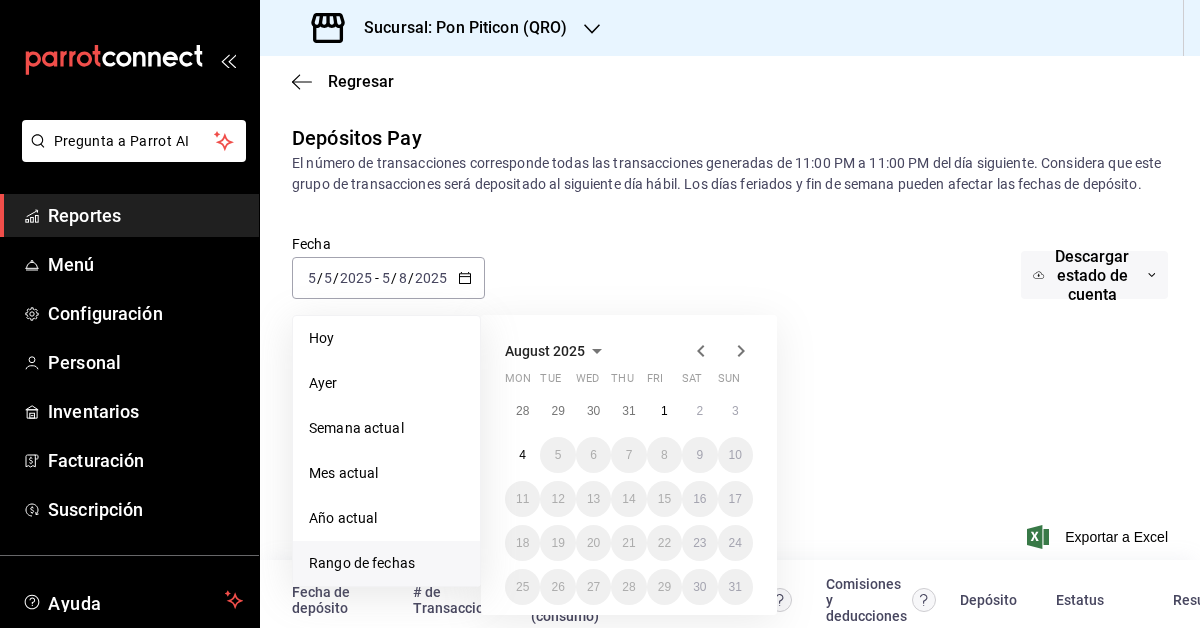 click 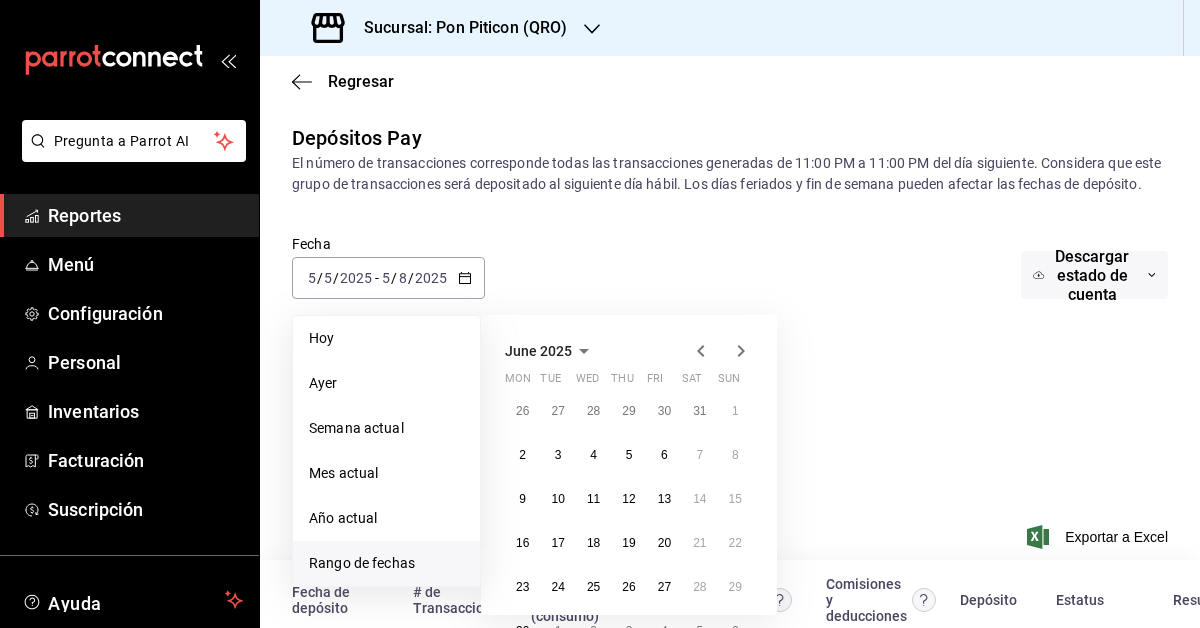 click 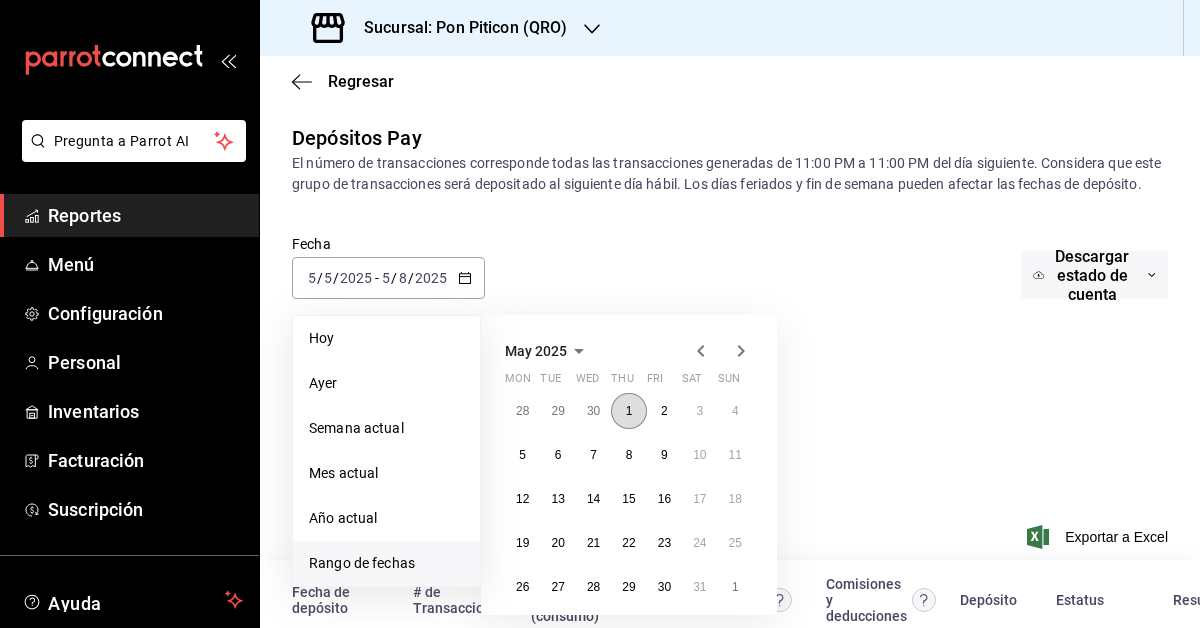 scroll, scrollTop: 103, scrollLeft: 0, axis: vertical 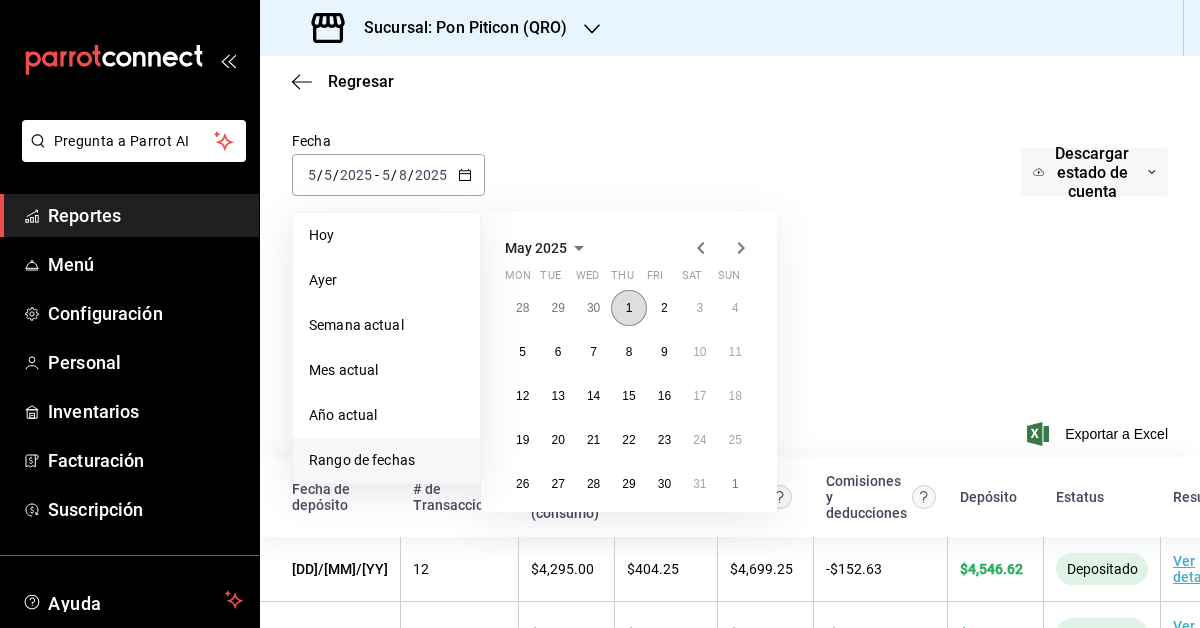 click on "1" at bounding box center [629, 308] 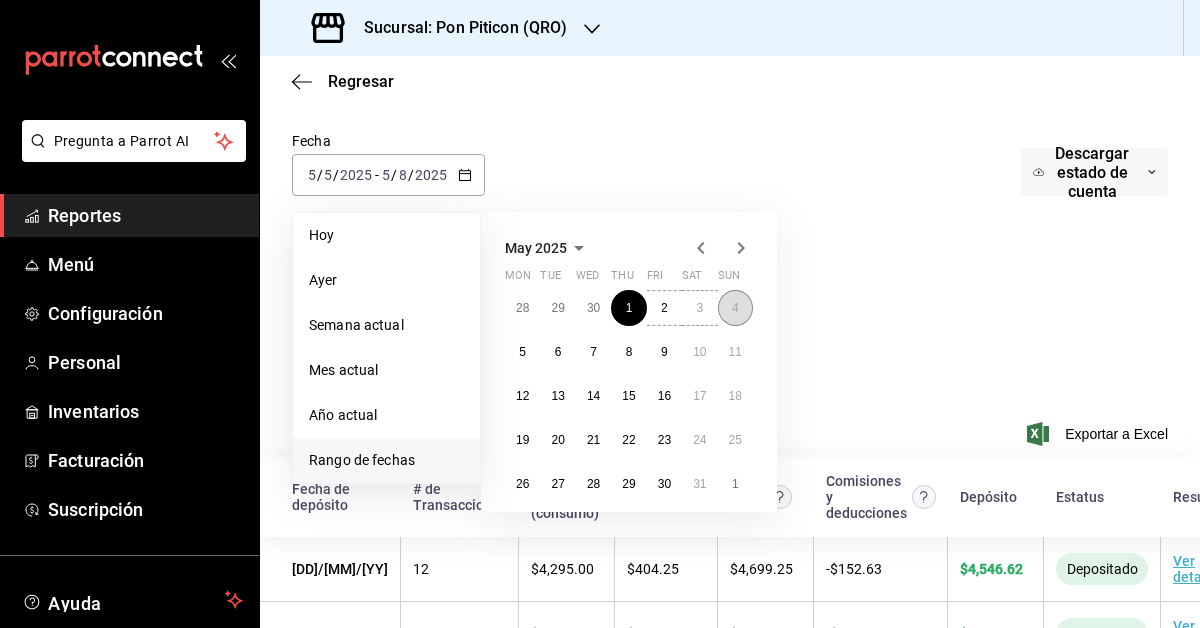 click on "4" at bounding box center [735, 308] 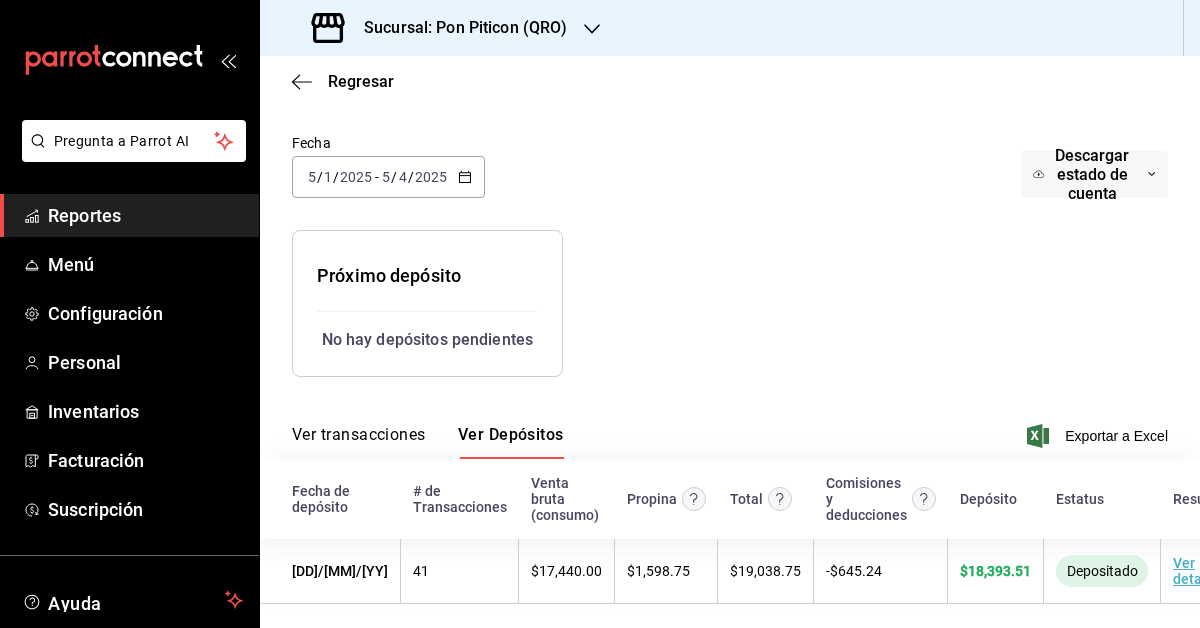scroll, scrollTop: 132, scrollLeft: 0, axis: vertical 